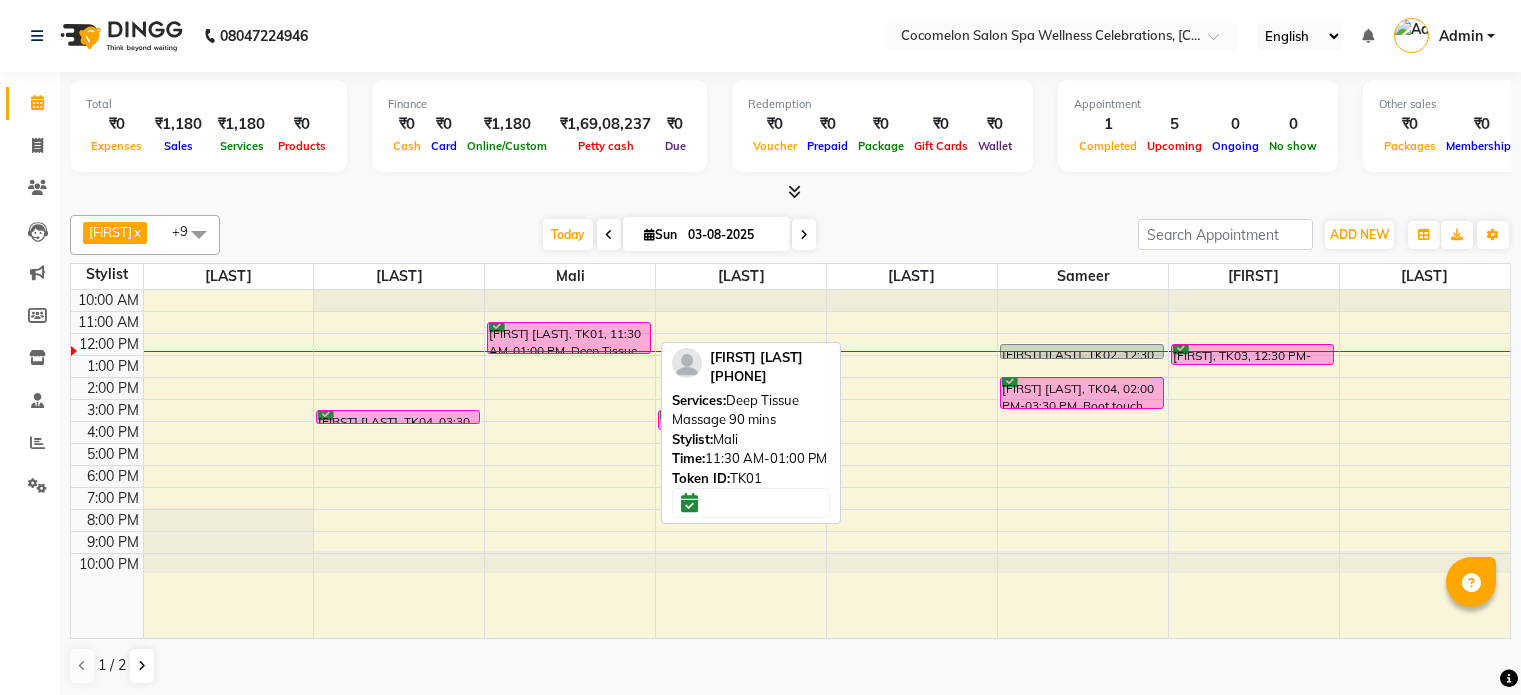 scroll, scrollTop: 0, scrollLeft: 0, axis: both 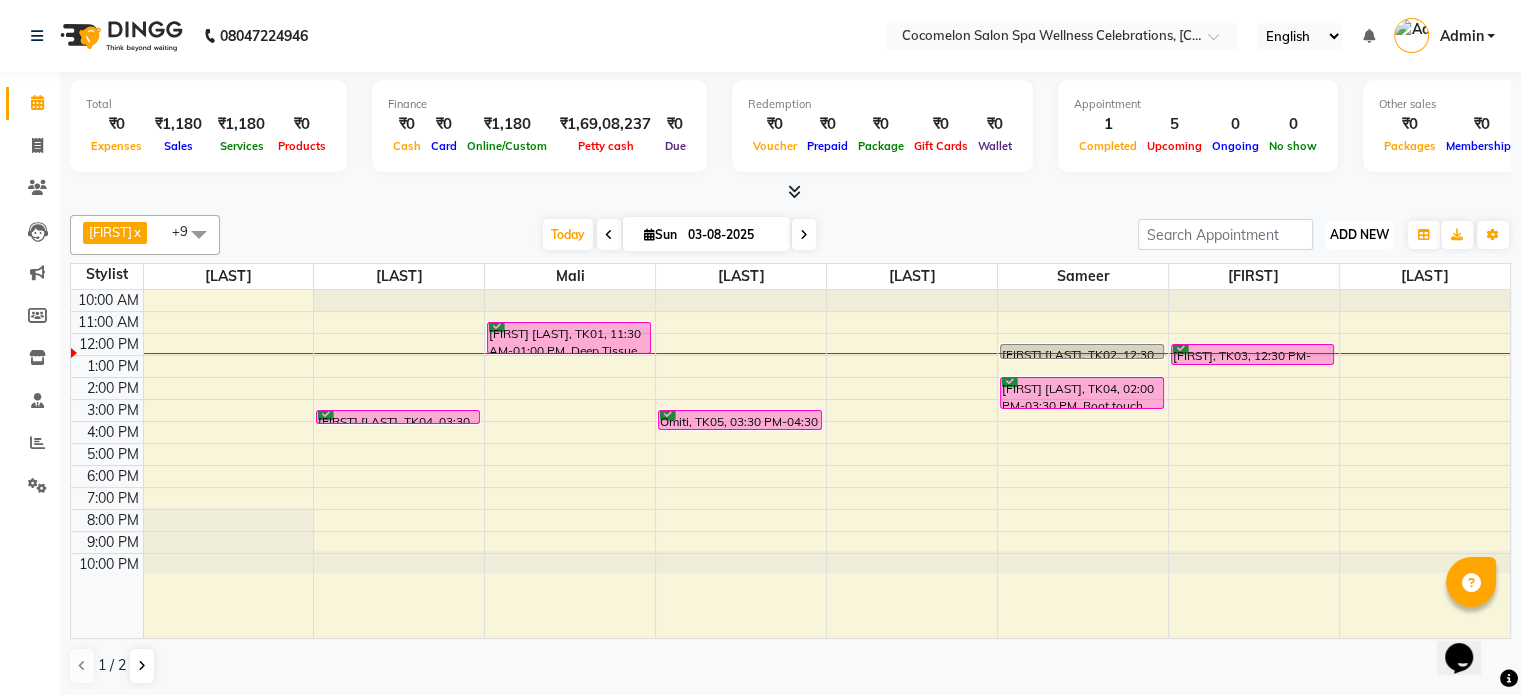 click on "ADD NEW Toggle Dropdown" at bounding box center [1359, 235] 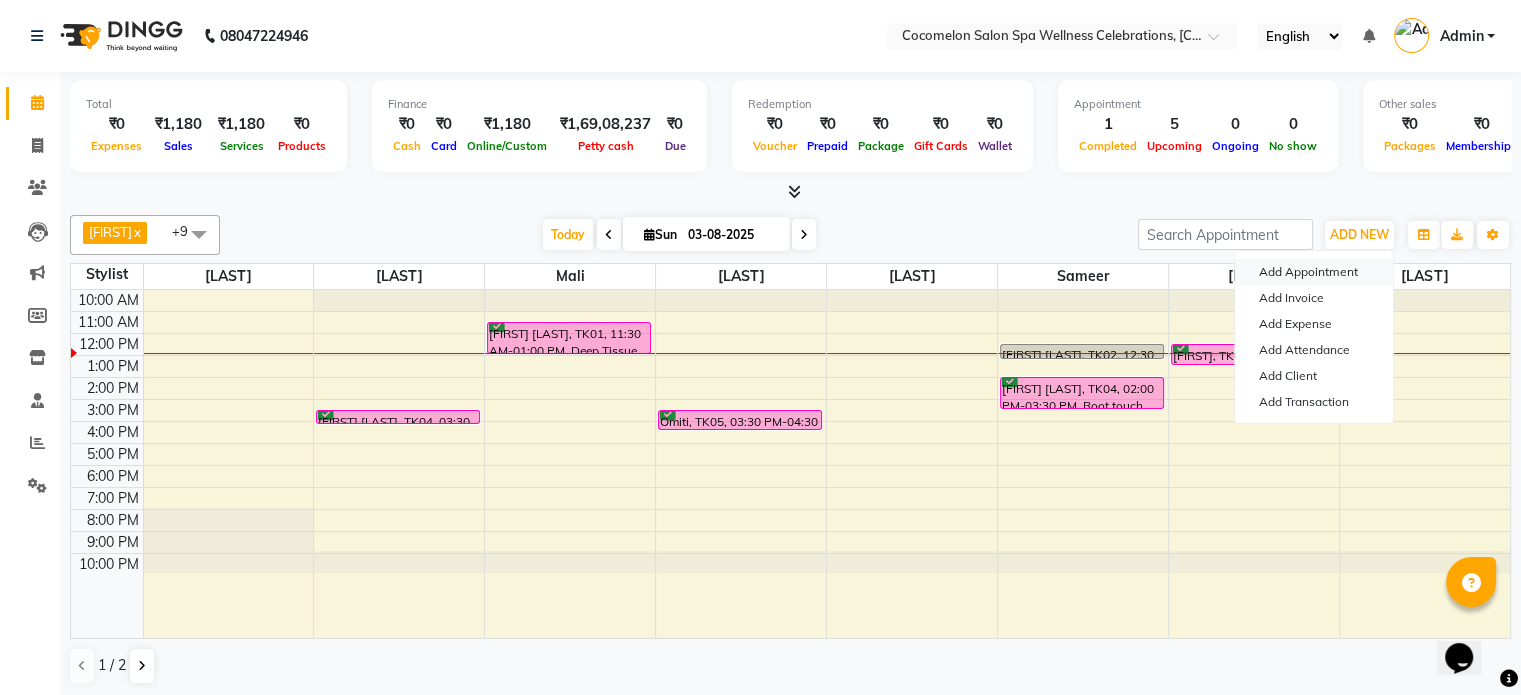 click on "Add Appointment" at bounding box center (1314, 272) 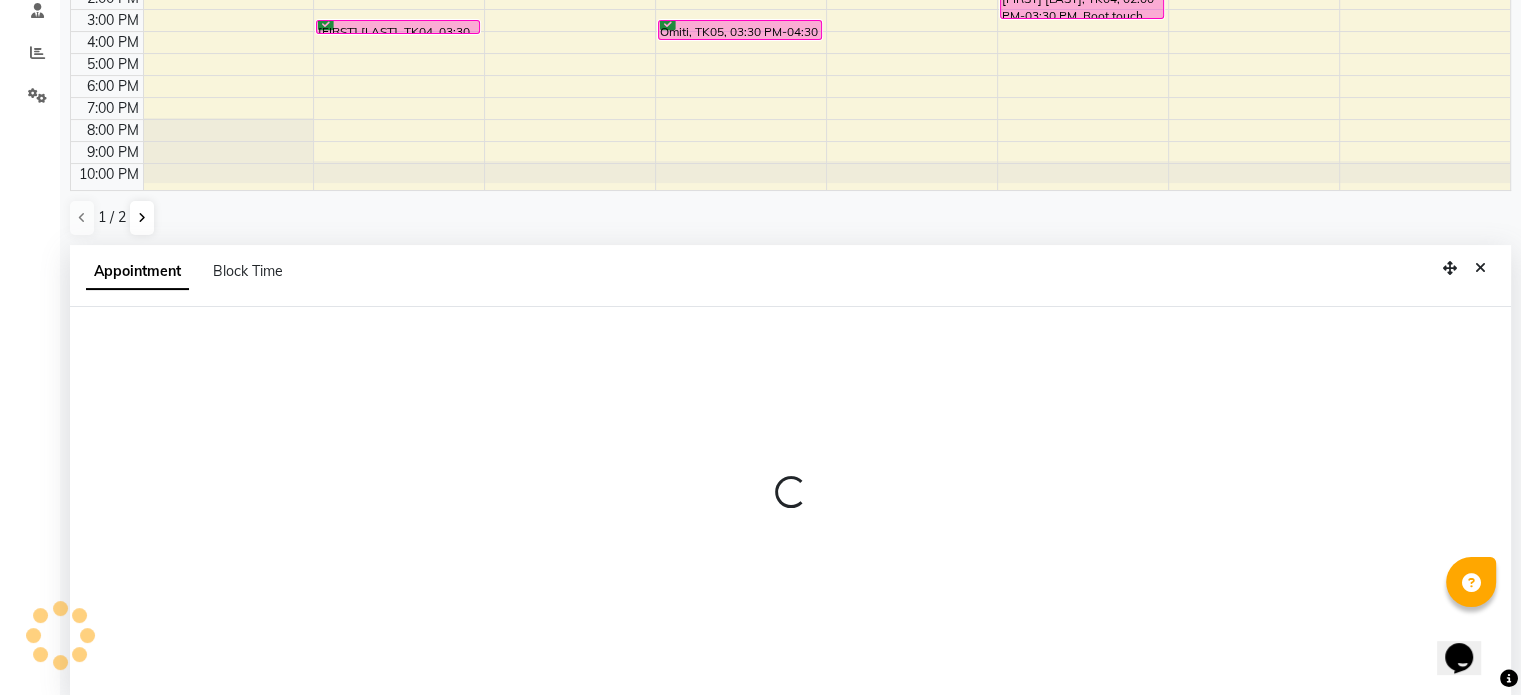 select on "660" 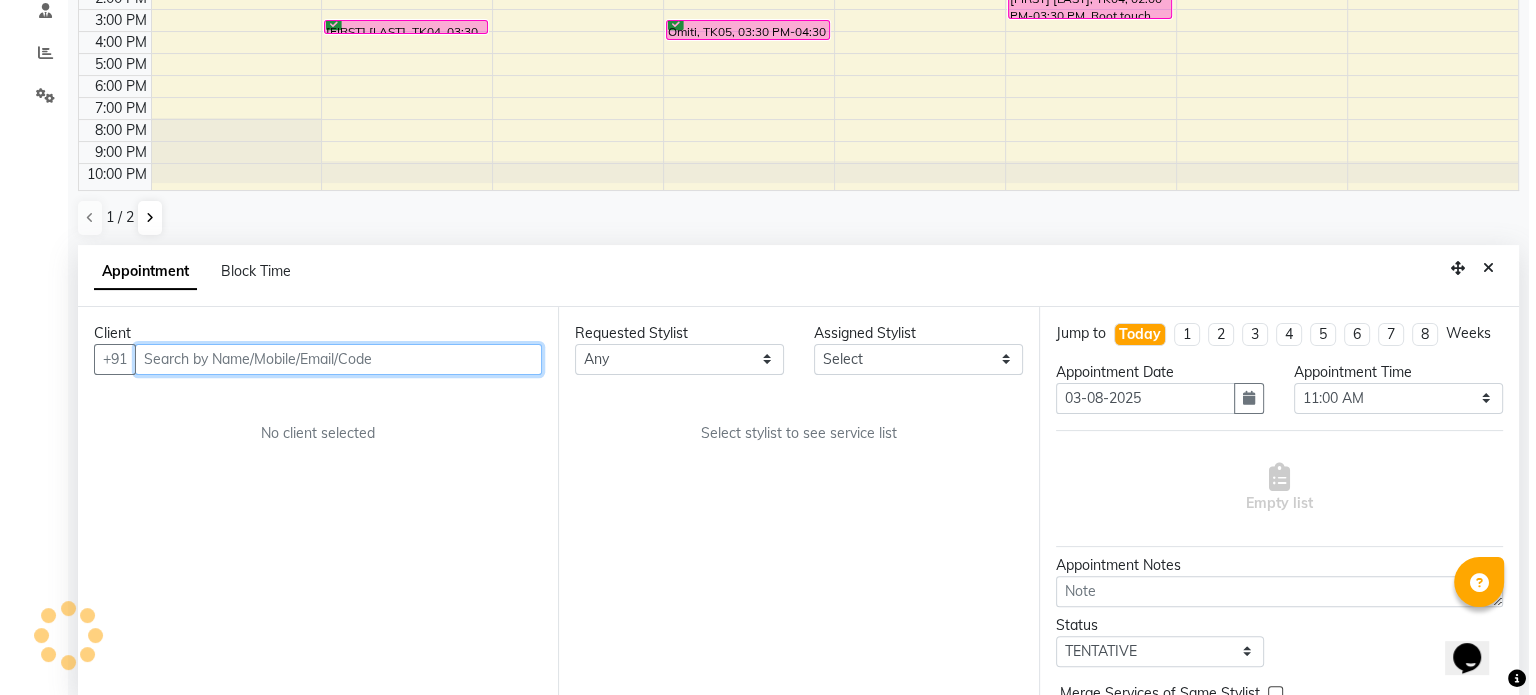 scroll, scrollTop: 392, scrollLeft: 0, axis: vertical 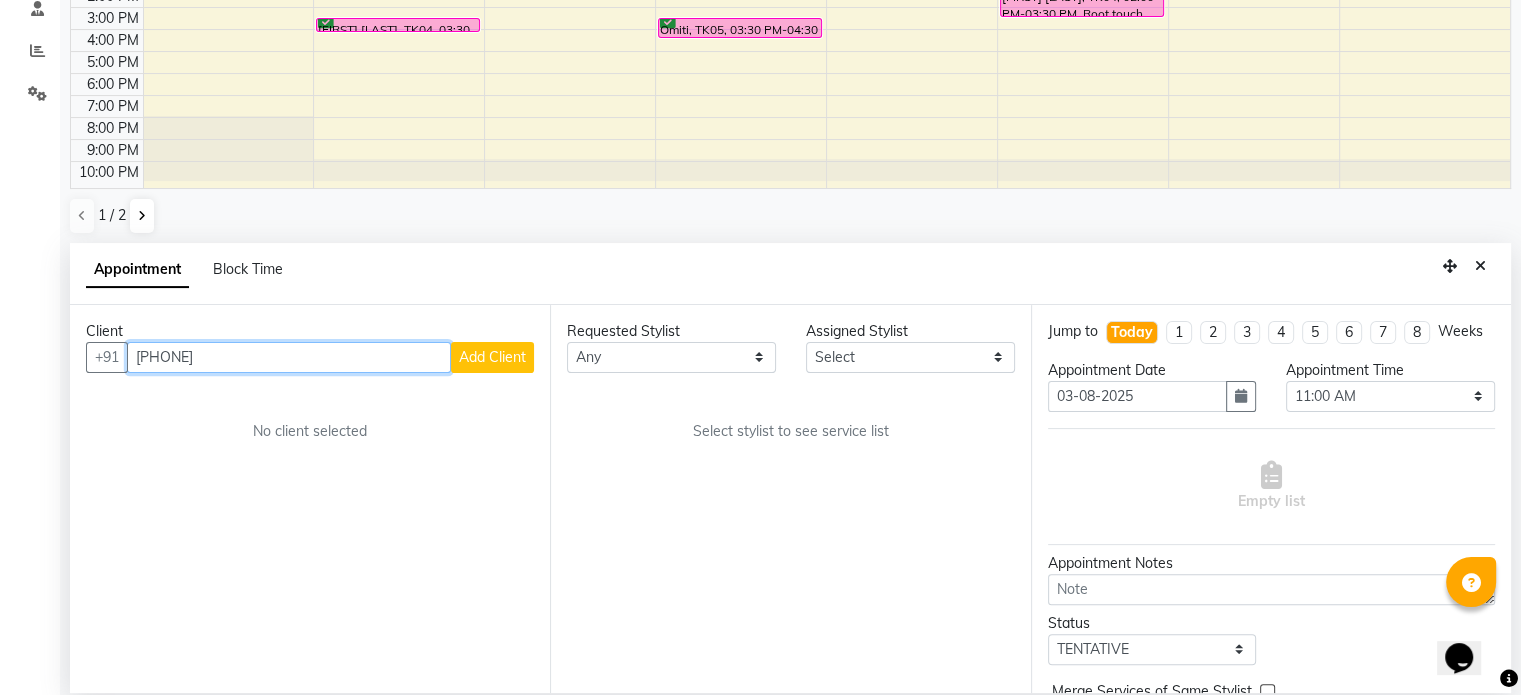 type on "[PHONE]" 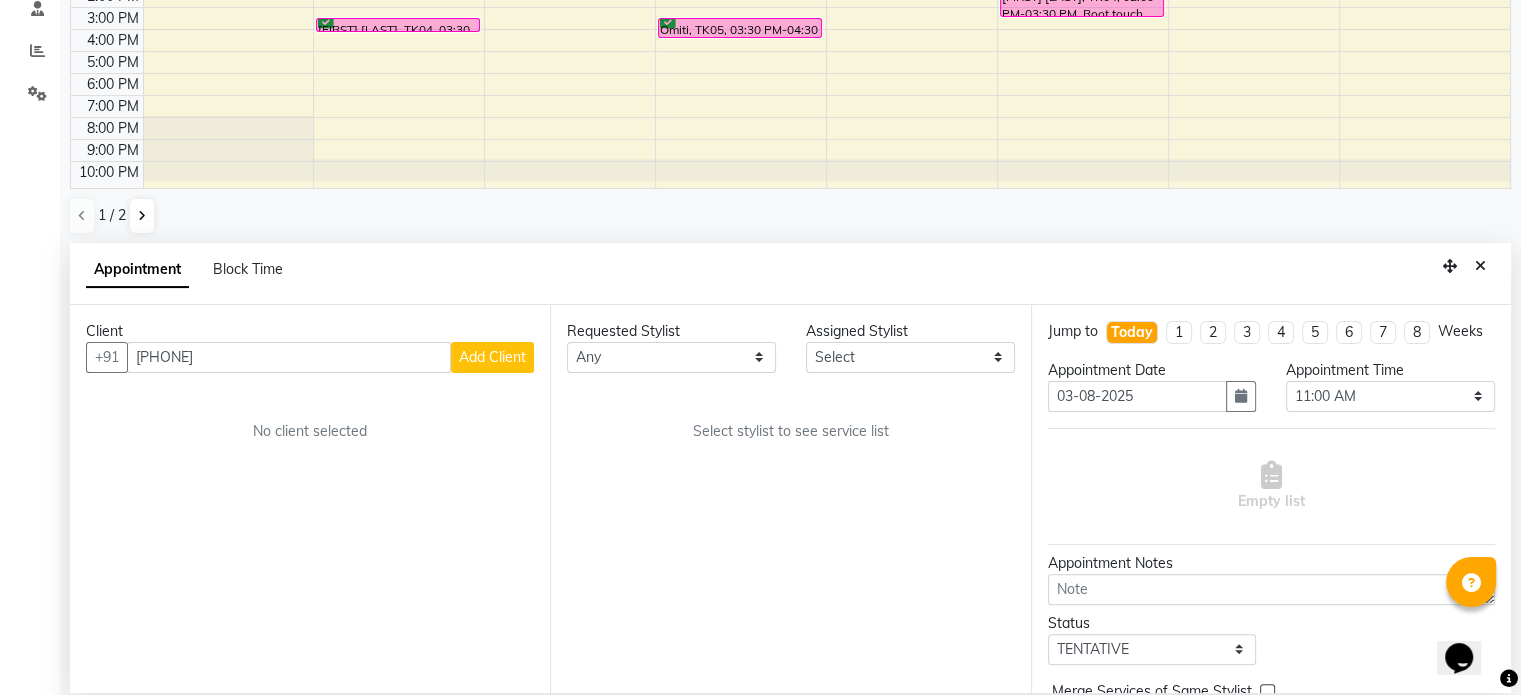 click on "Add Client" at bounding box center (492, 357) 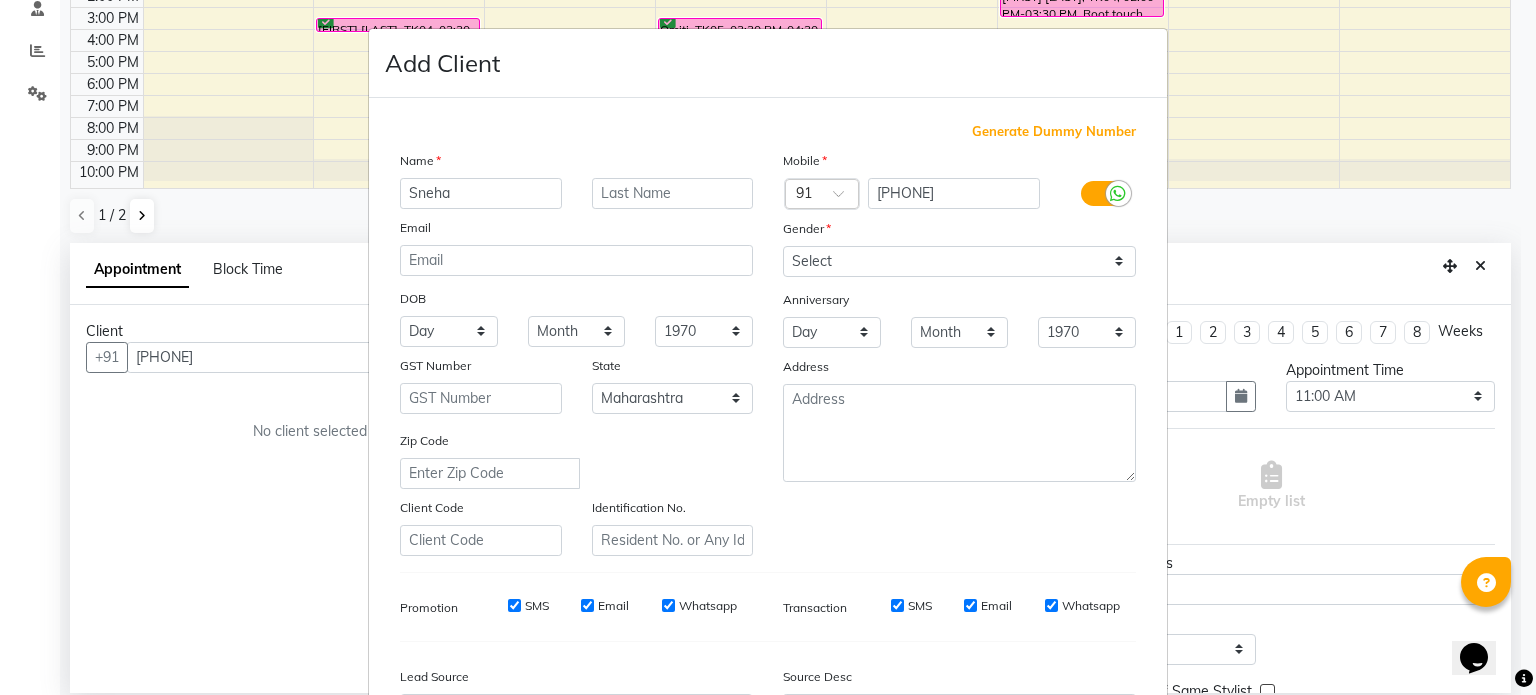 type on "Sneha" 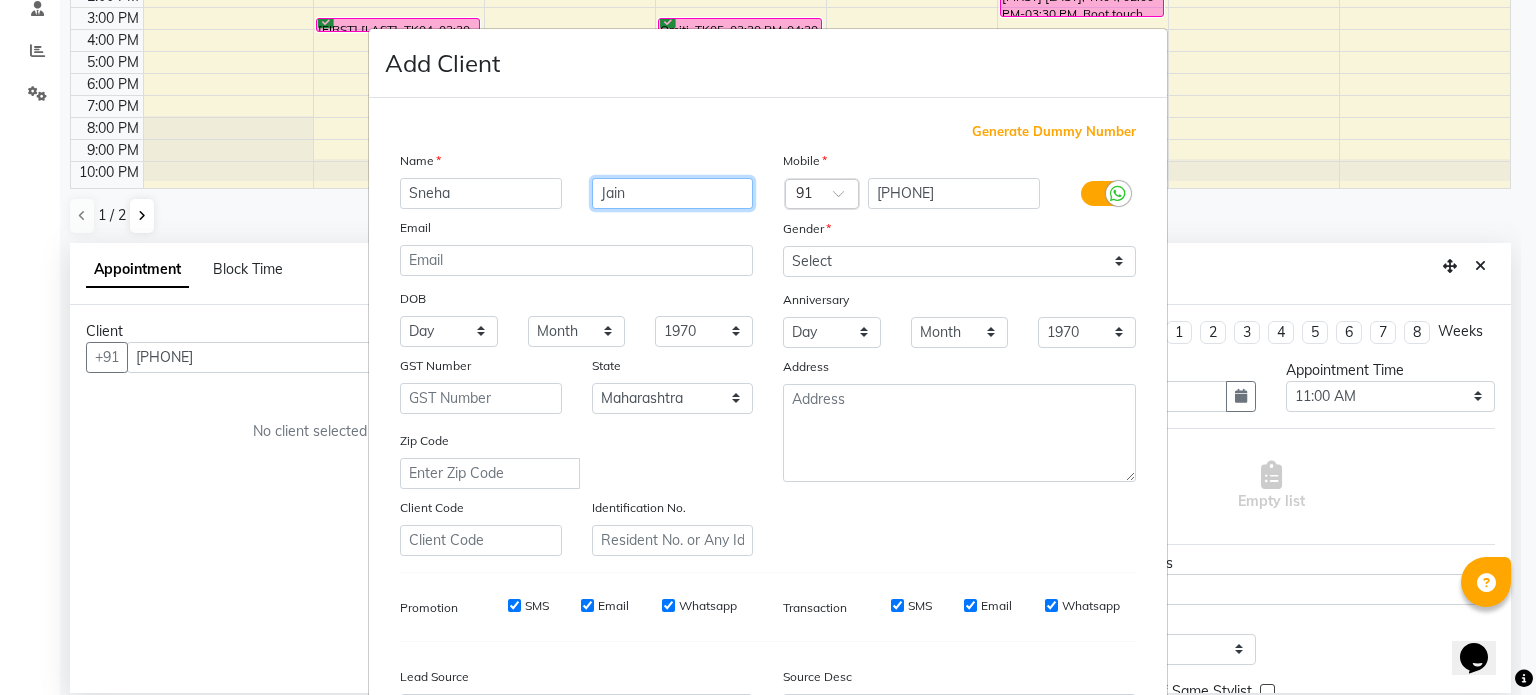 type on "Jain" 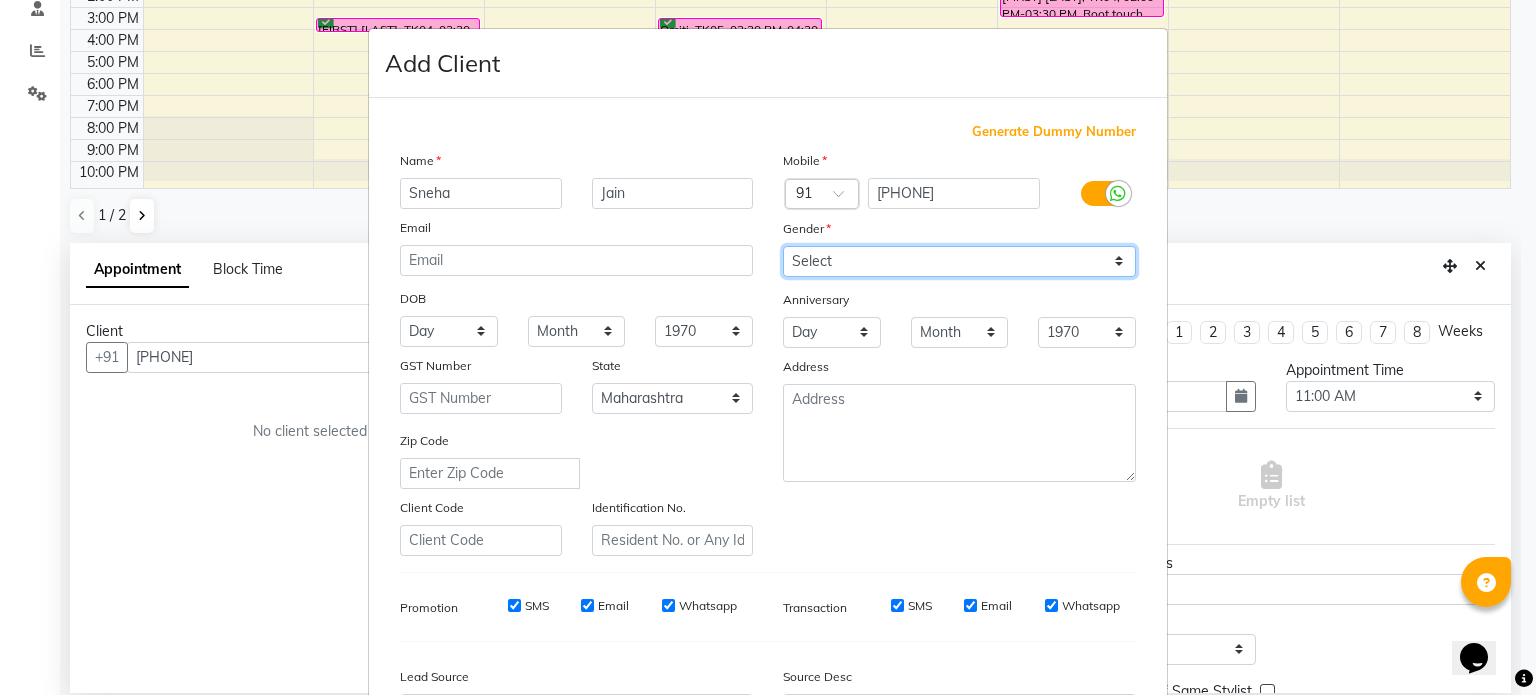 click on "Select Male Female Other Prefer Not To Say" at bounding box center [959, 261] 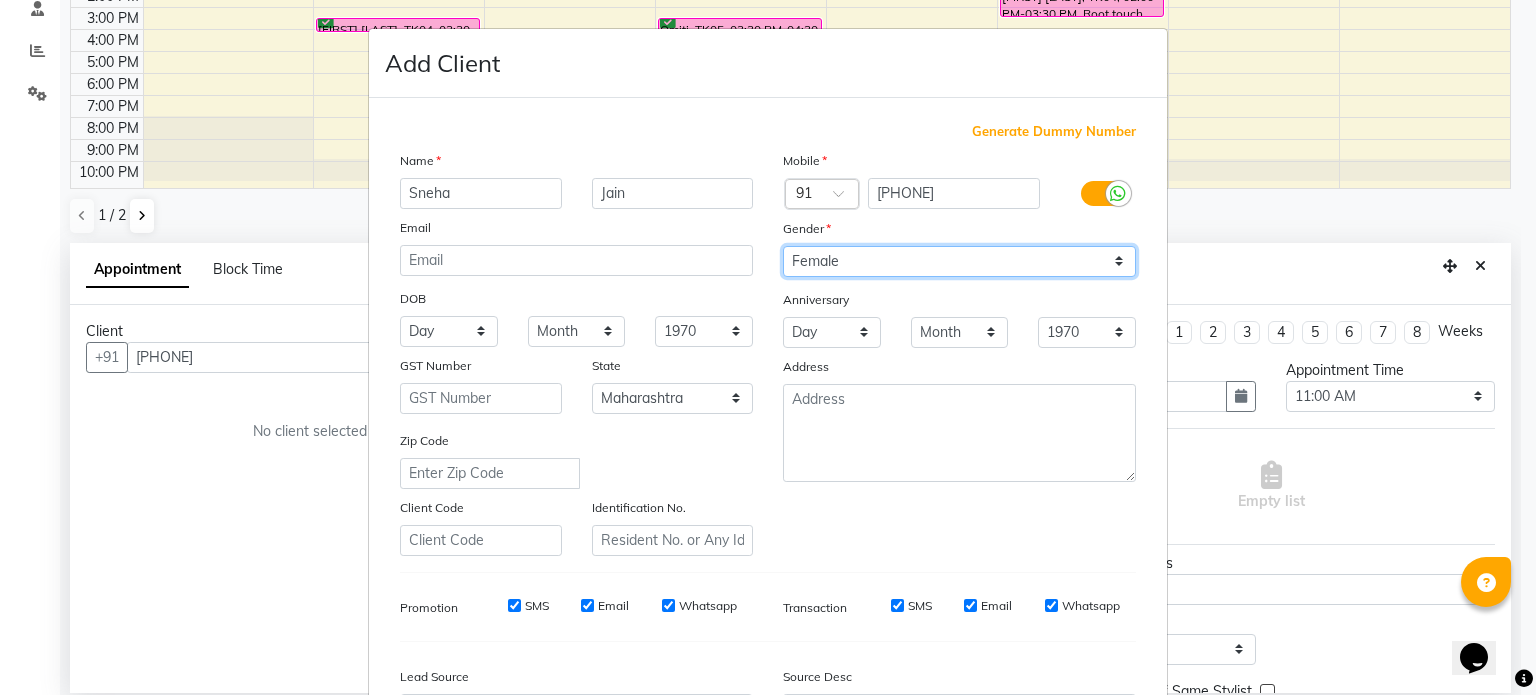 click on "Select Male Female Other Prefer Not To Say" at bounding box center (959, 261) 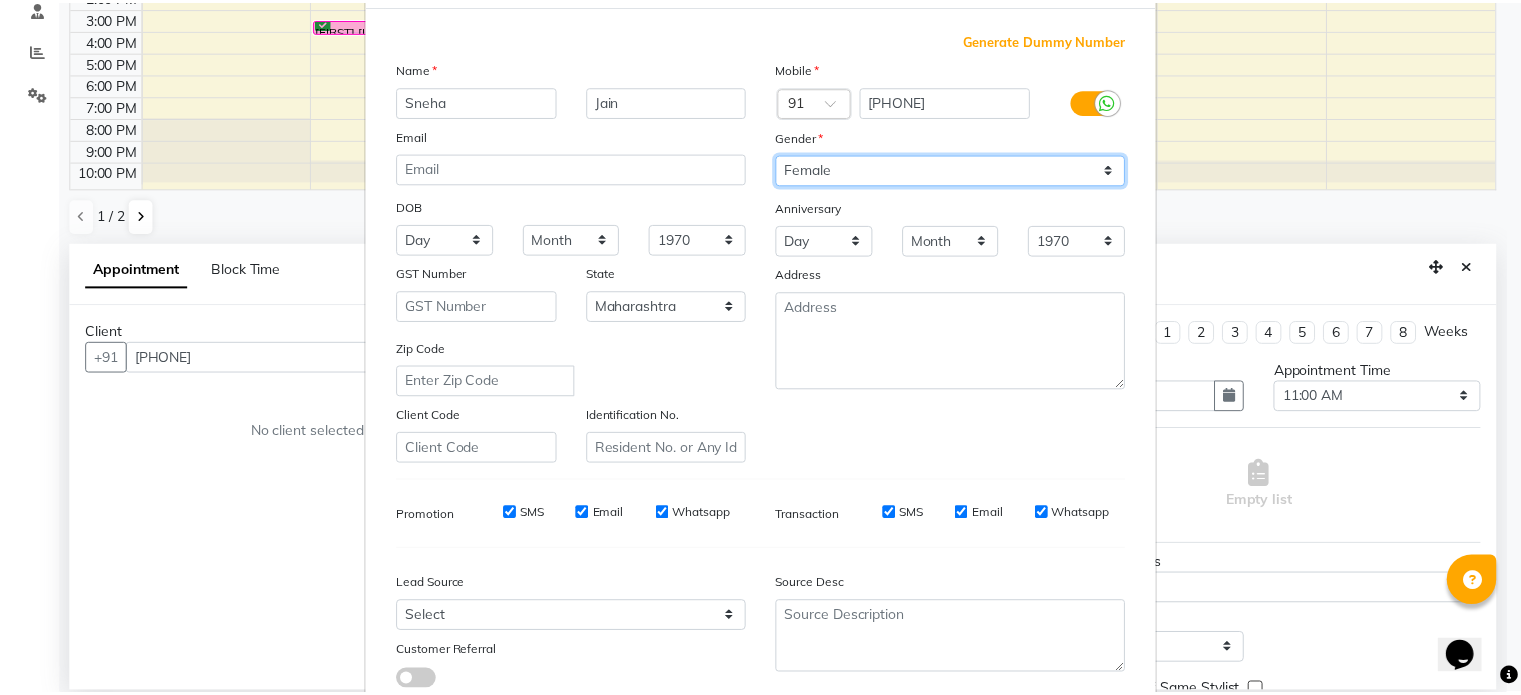 scroll, scrollTop: 200, scrollLeft: 0, axis: vertical 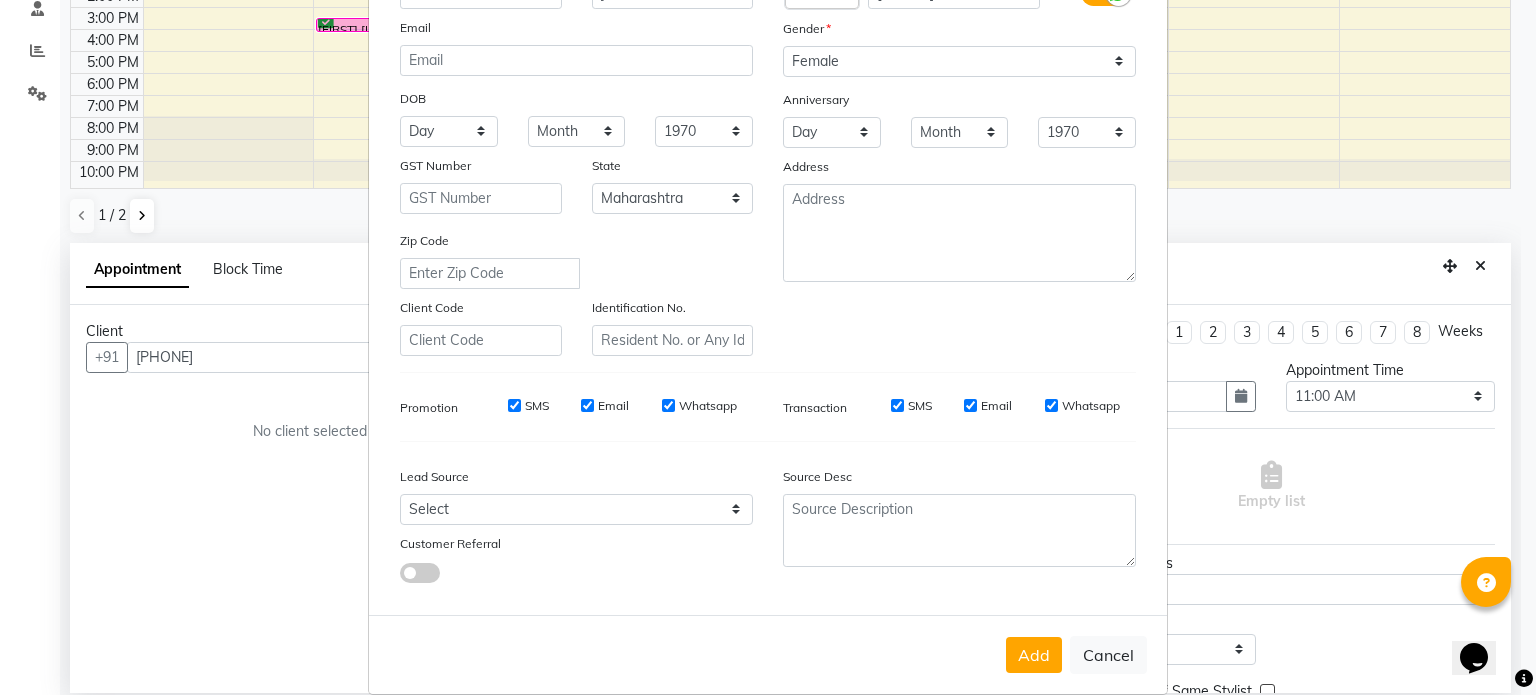 click on "Add" at bounding box center (1034, 655) 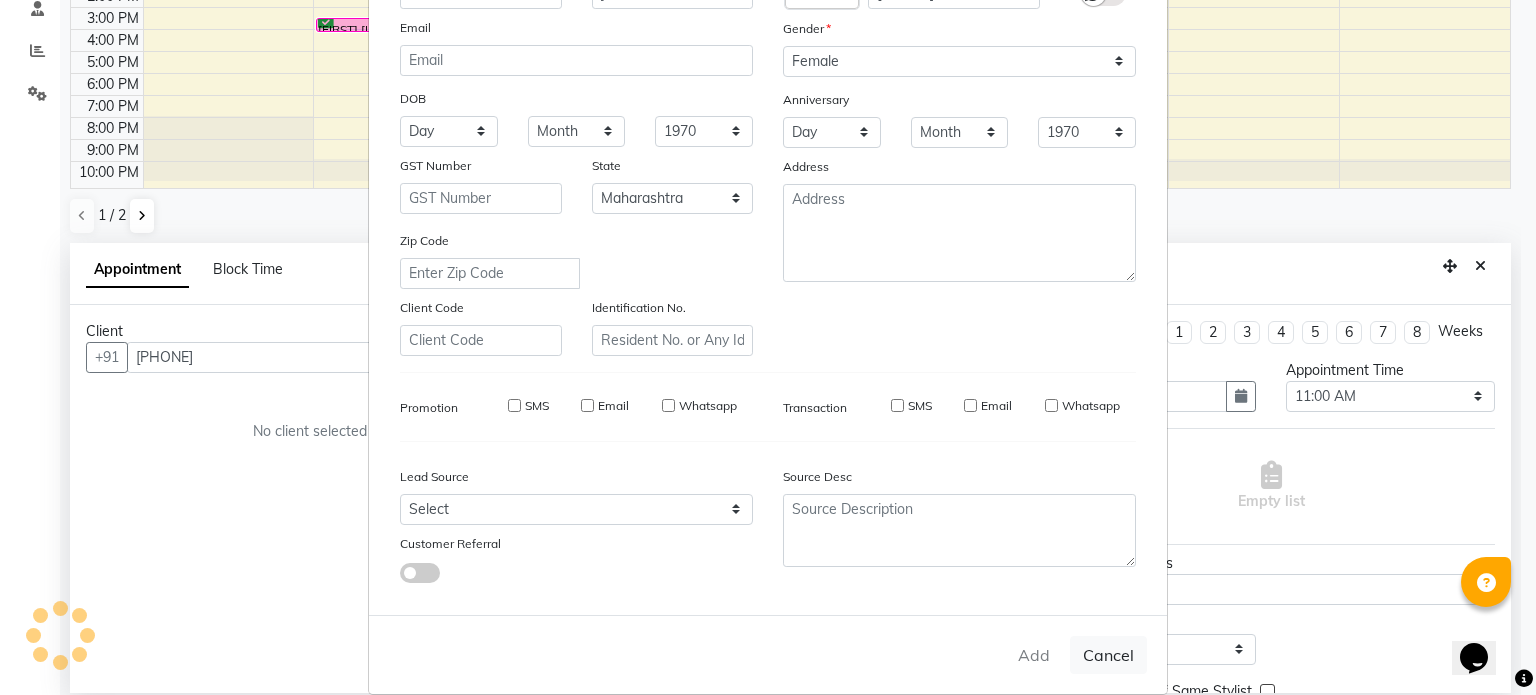 type 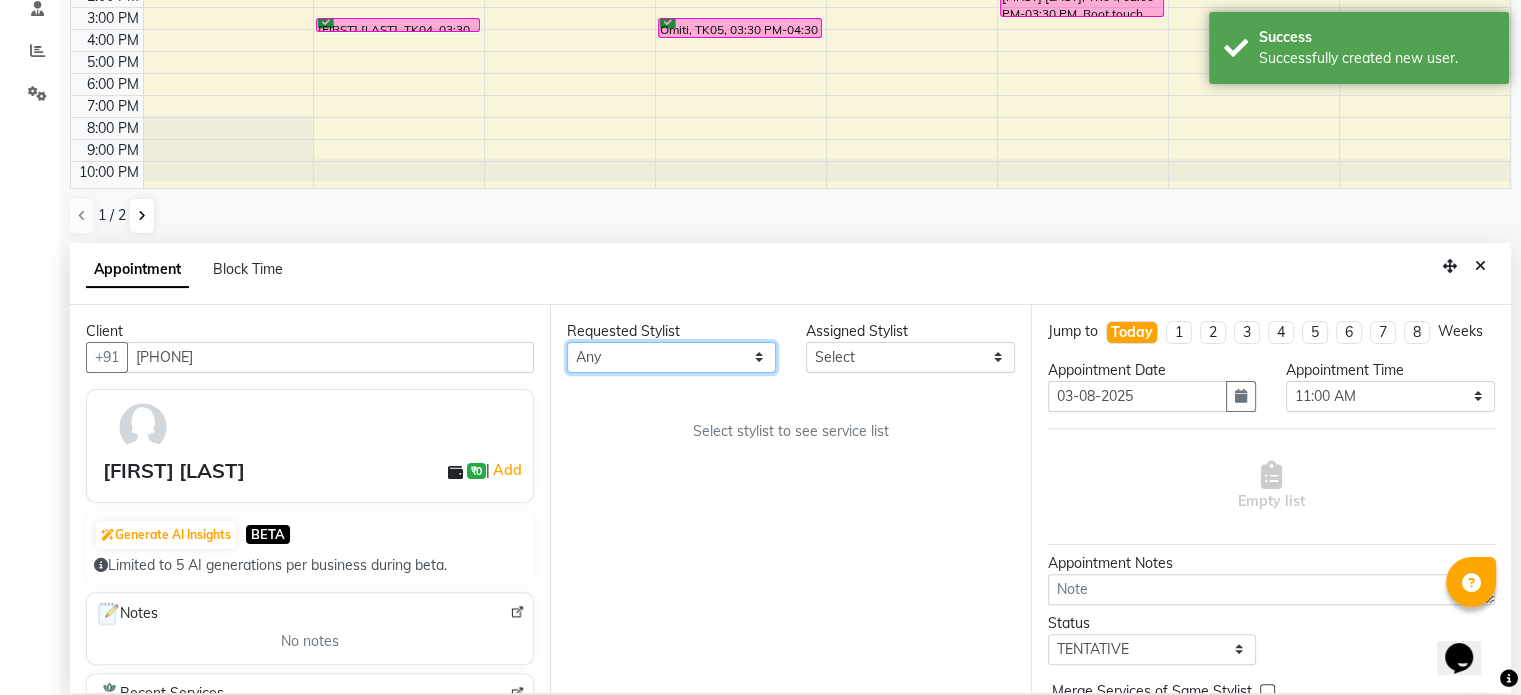 click on "Any [LAST] [LAST] [LAST] [LAST] [LAST] [LAST] [LAST] [LAST]" at bounding box center (671, 357) 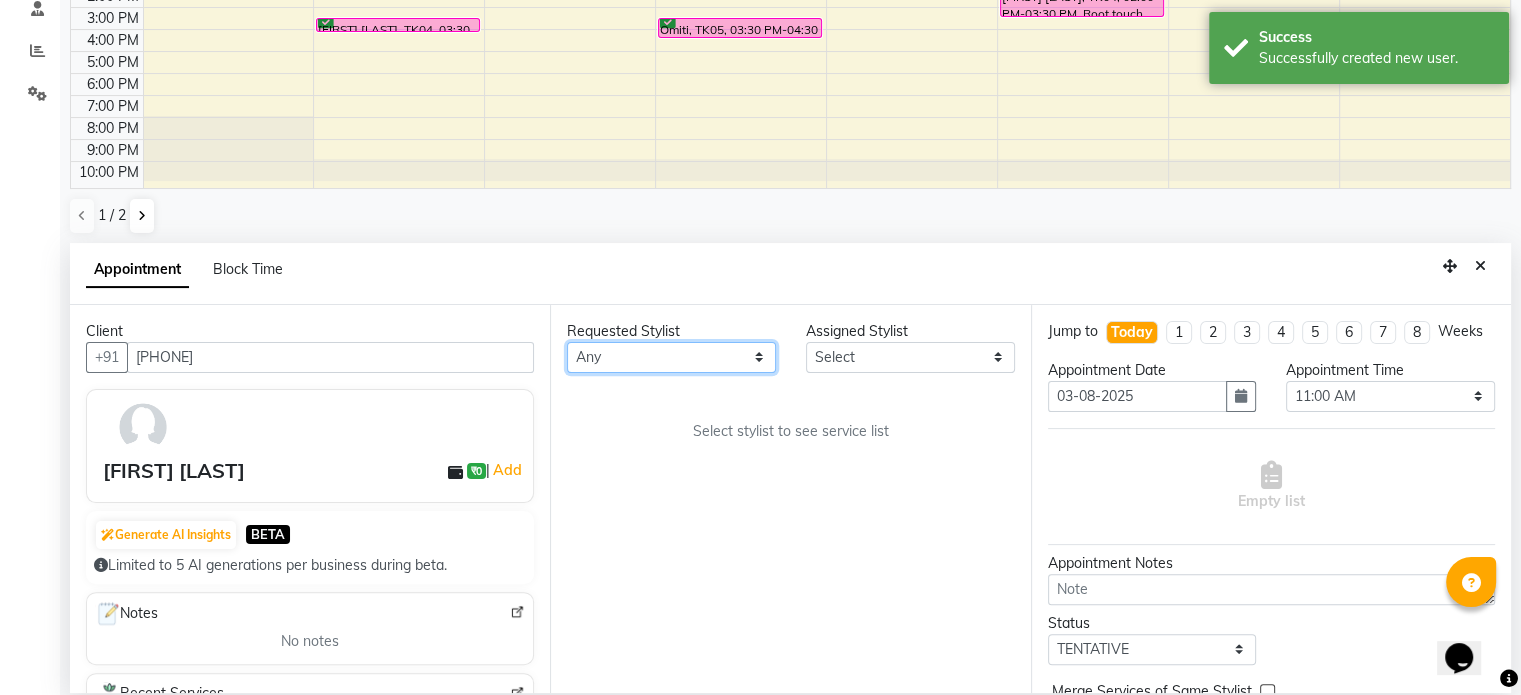 select on "27346" 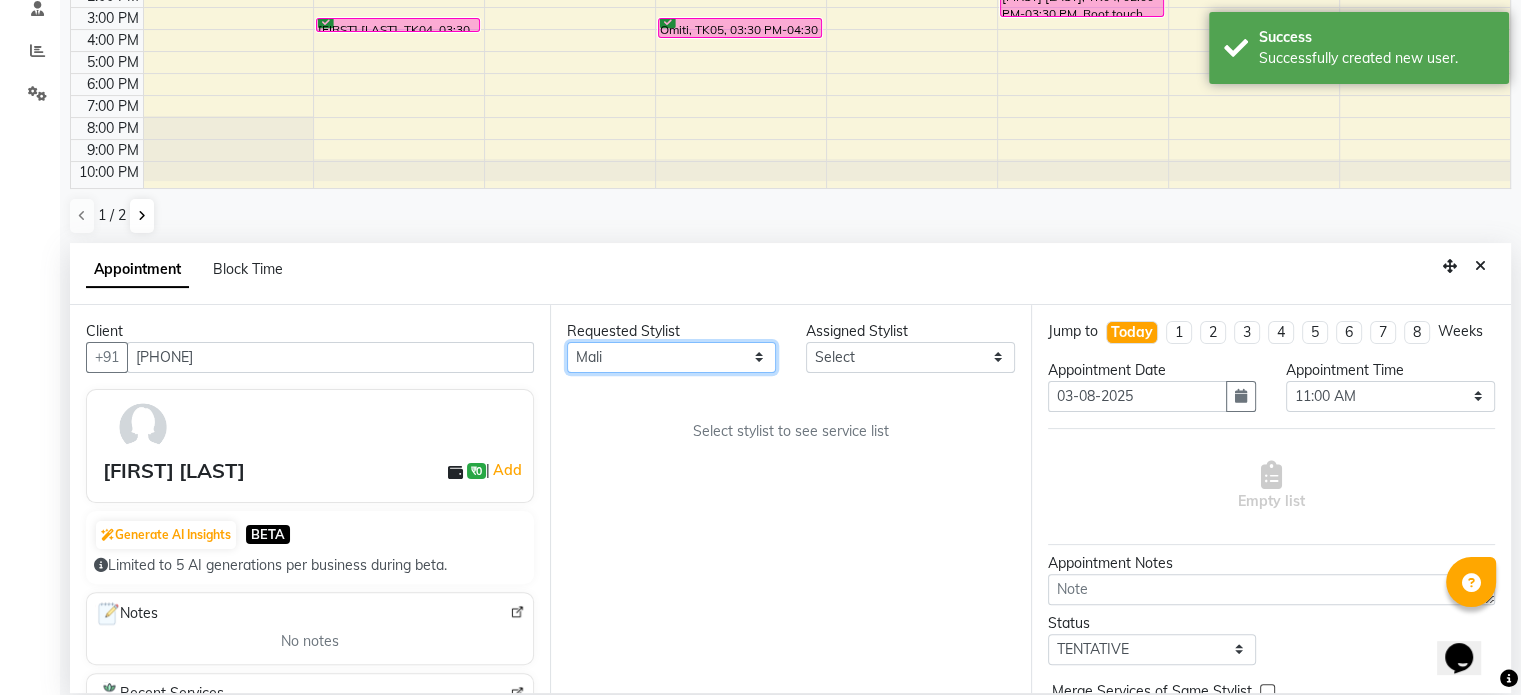 click on "Any [LAST] [LAST] [LAST] [LAST] [LAST] [LAST] [LAST] [LAST]" at bounding box center (671, 357) 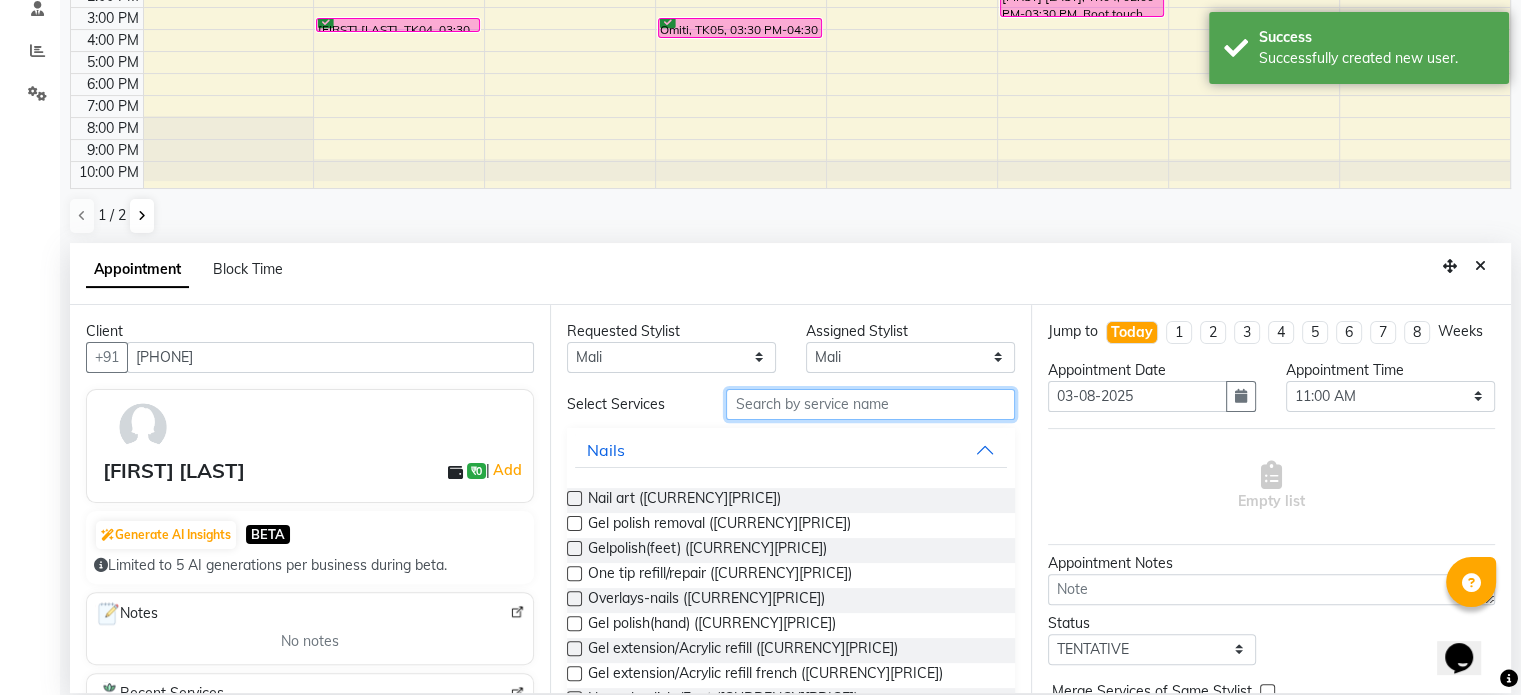 click at bounding box center (870, 404) 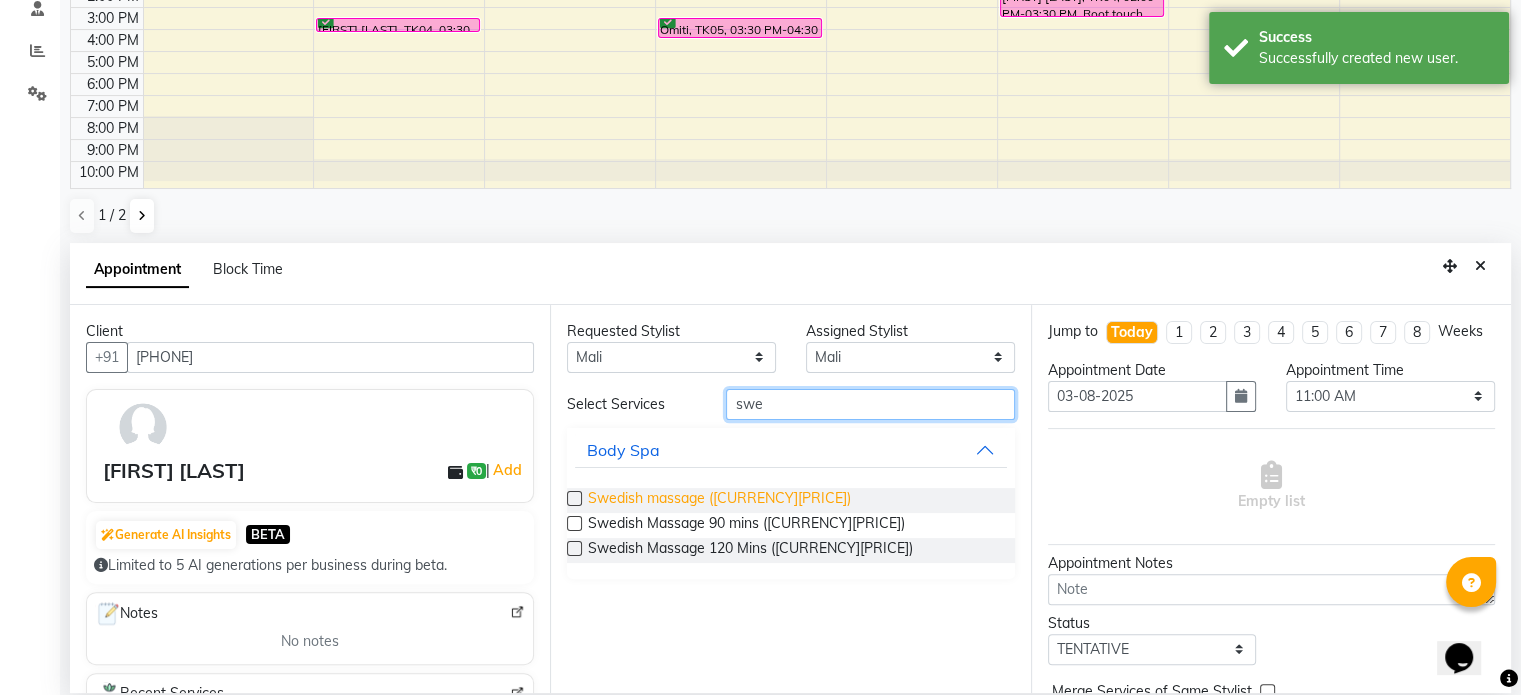type on "swe" 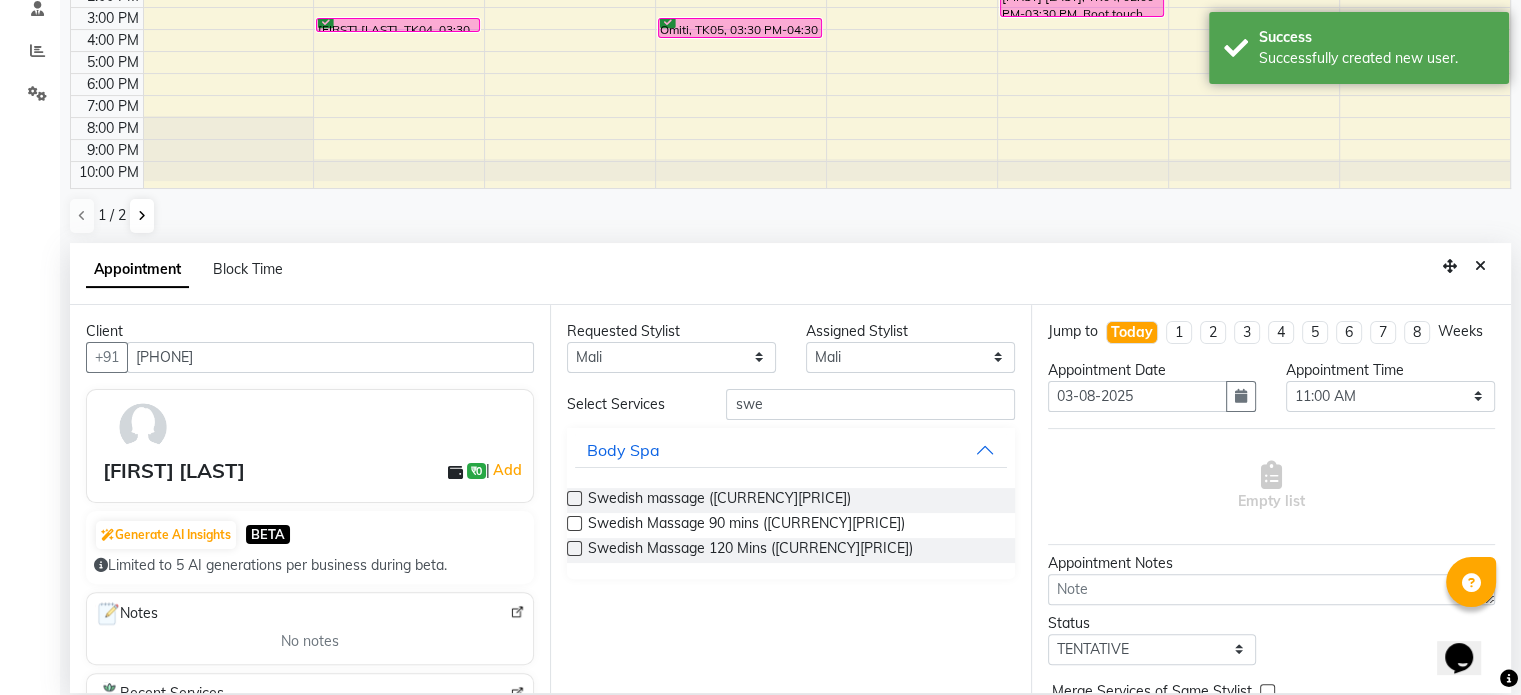 drag, startPoint x: 603, startPoint y: 491, endPoint x: 612, endPoint y: 398, distance: 93.43447 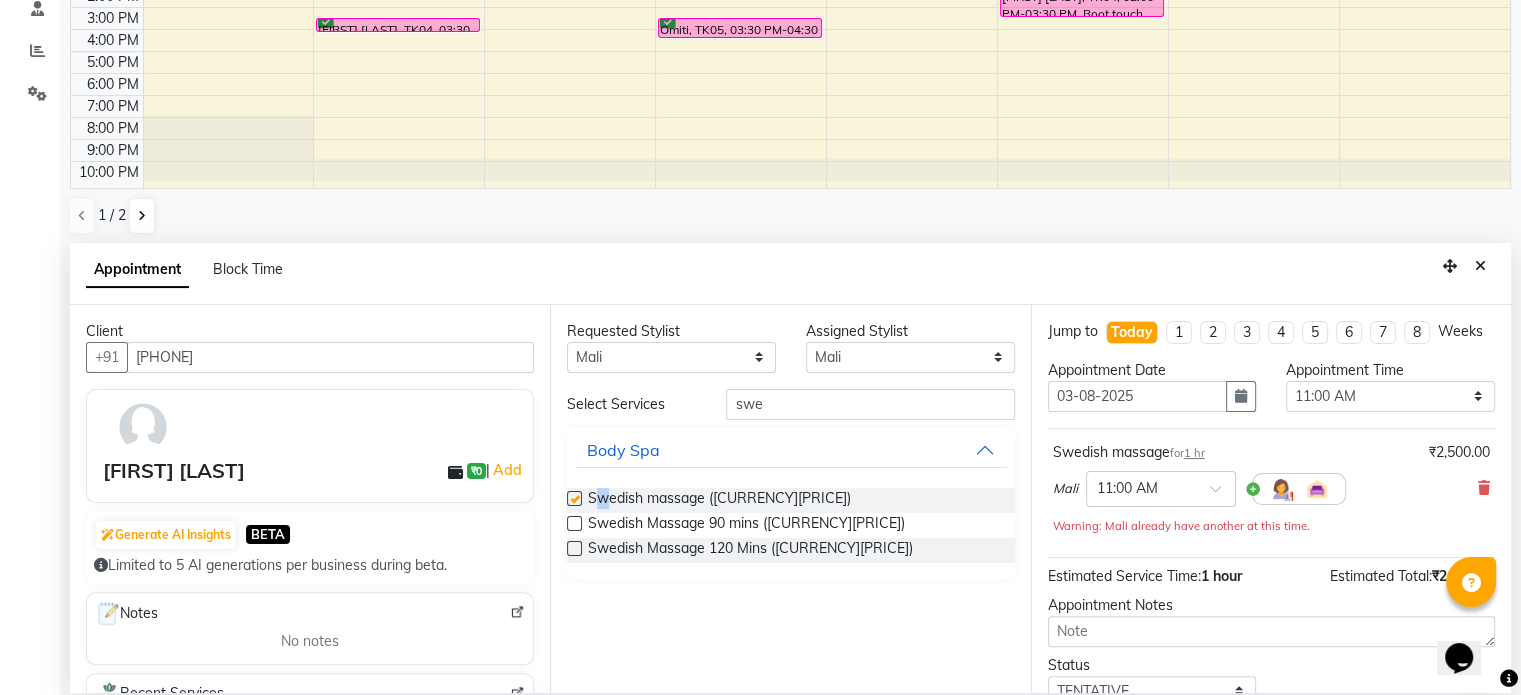 checkbox on "false" 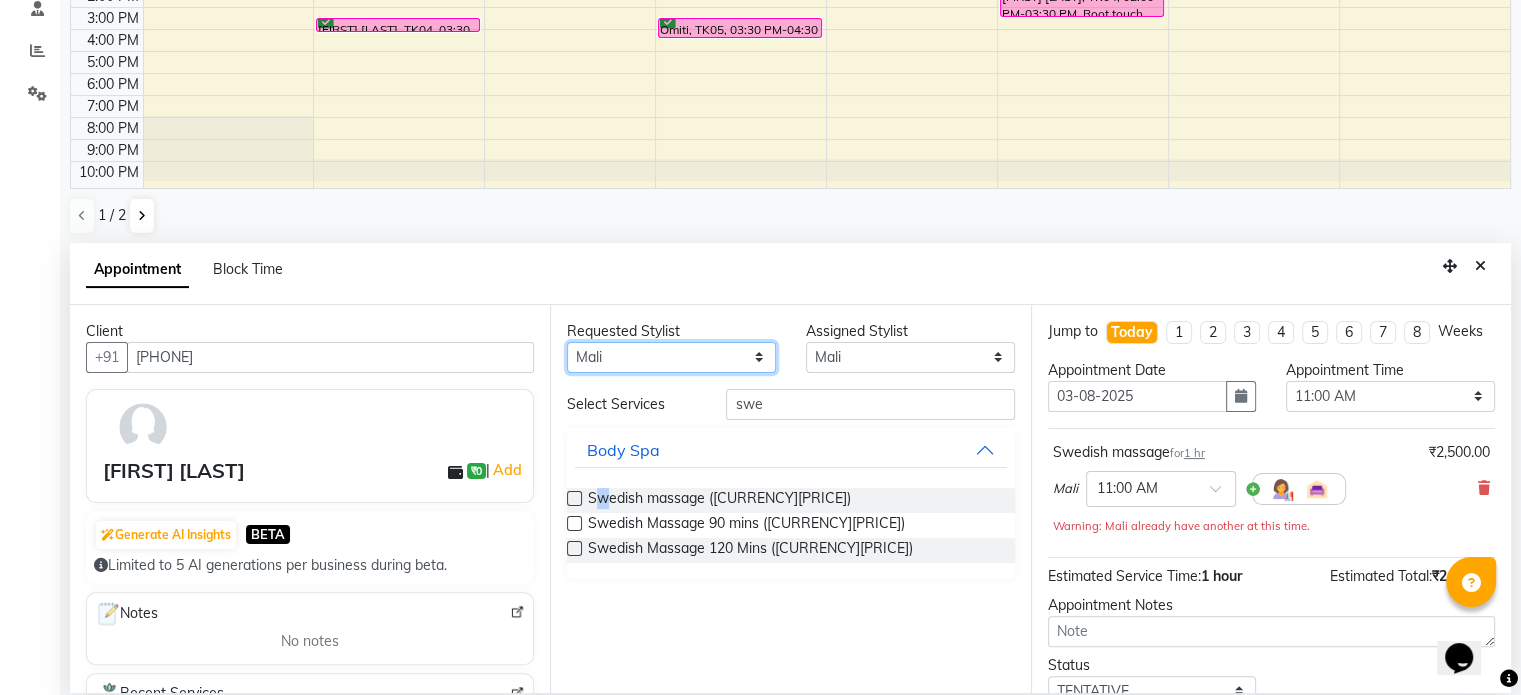 click on "Any [LAST] [LAST] [LAST] [LAST] [LAST] [LAST] [LAST] [LAST]" at bounding box center [671, 357] 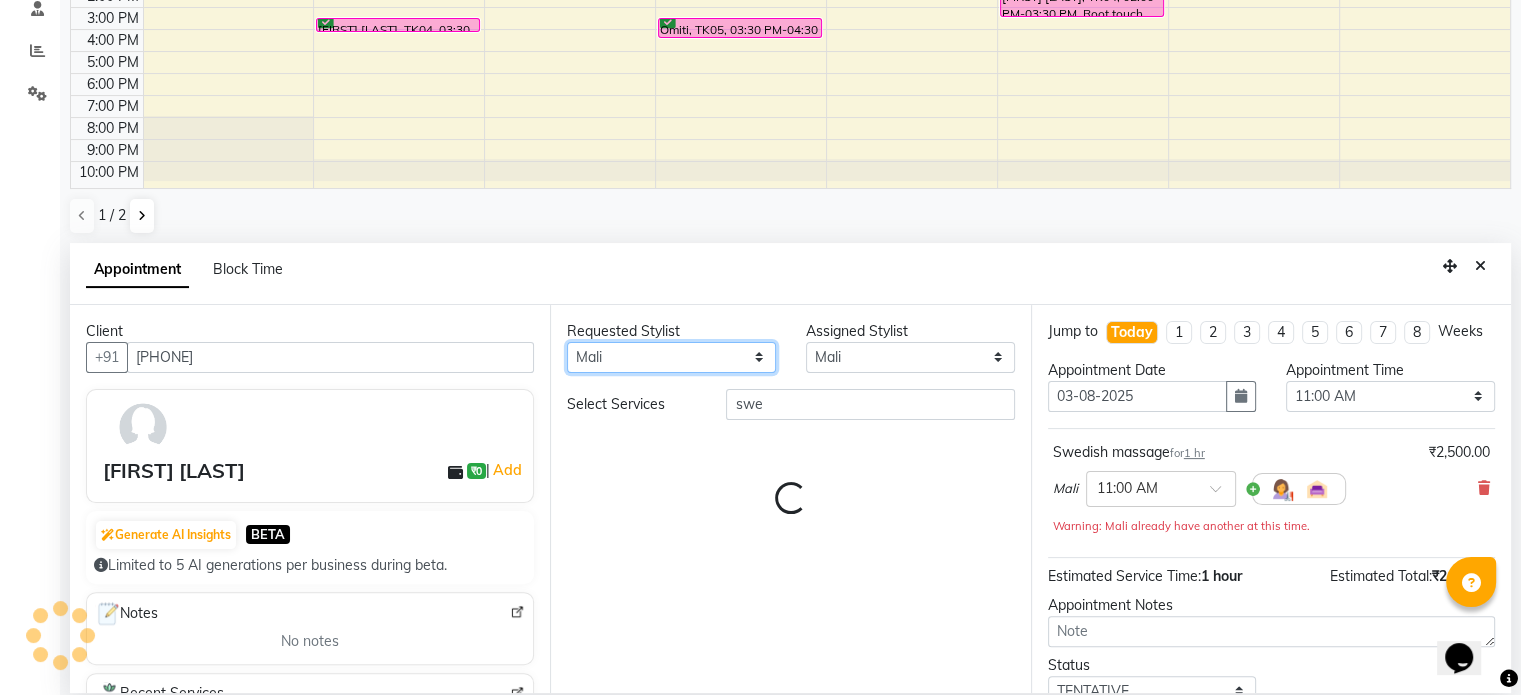 select on "[PHONE]" 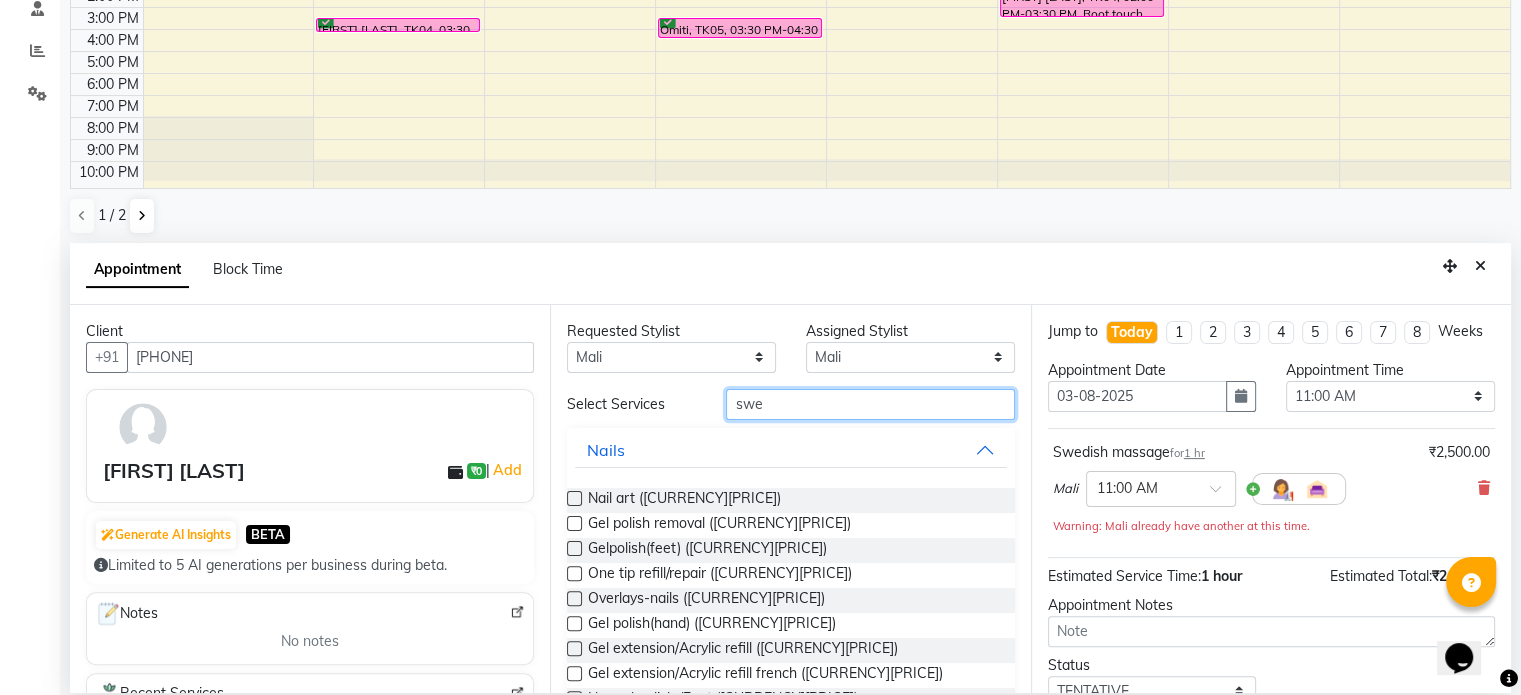 click on "swe" at bounding box center (870, 404) 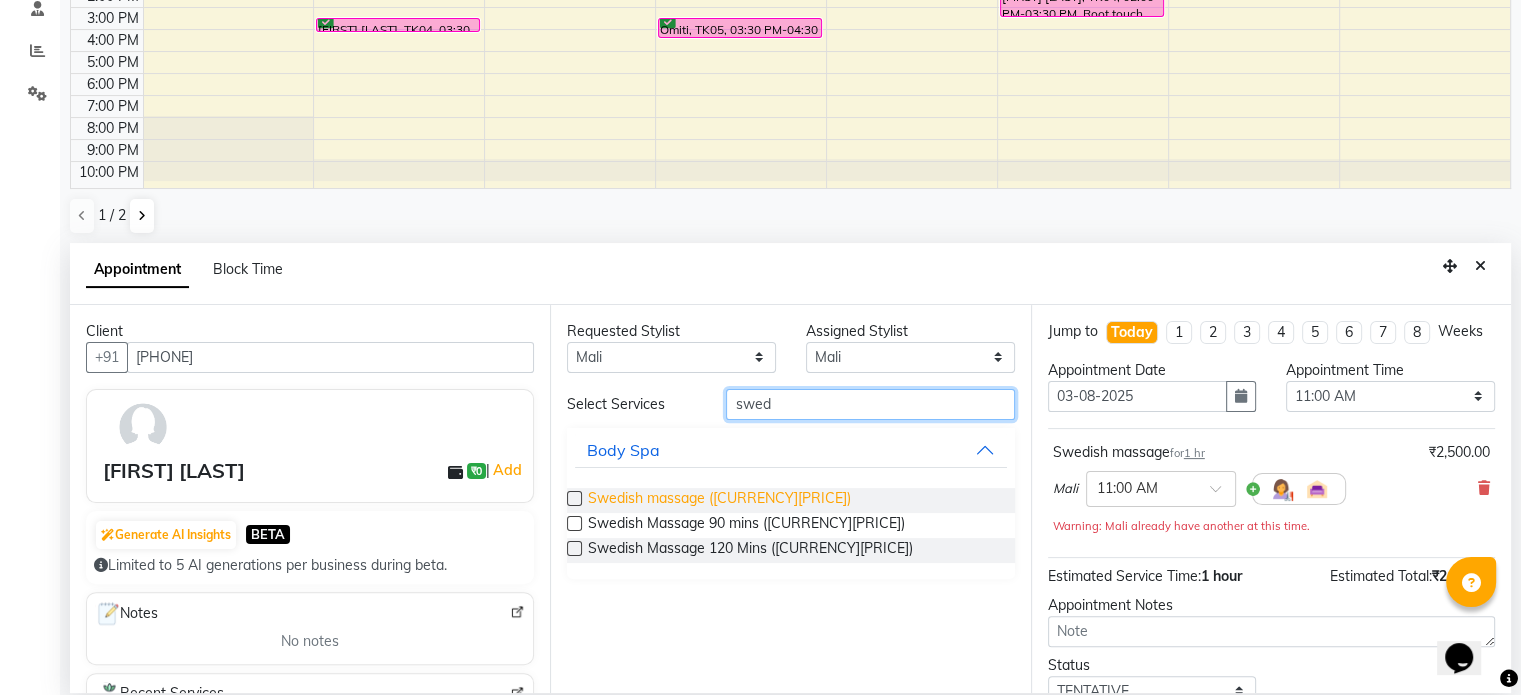 type on "swed" 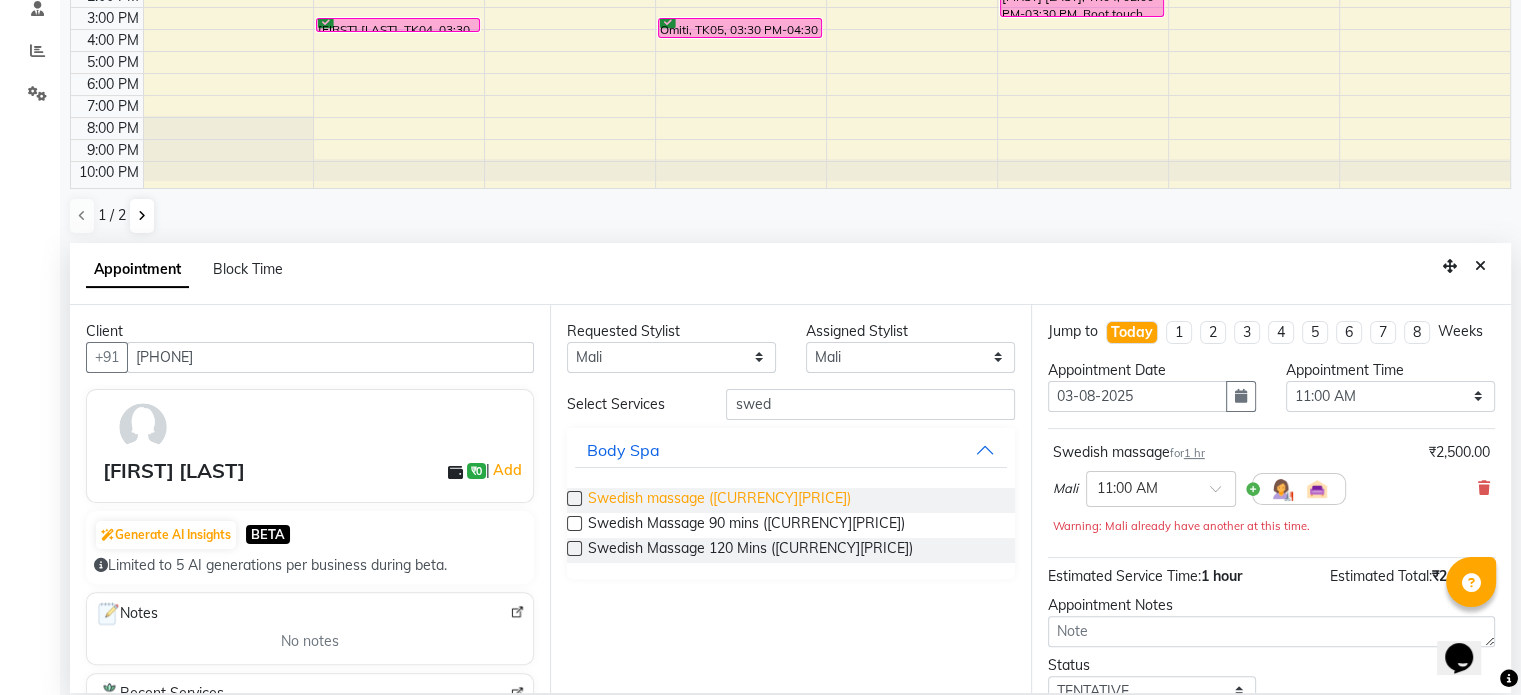 click on "Swedish massage ([CURRENCY][PRICE])" at bounding box center [719, 500] 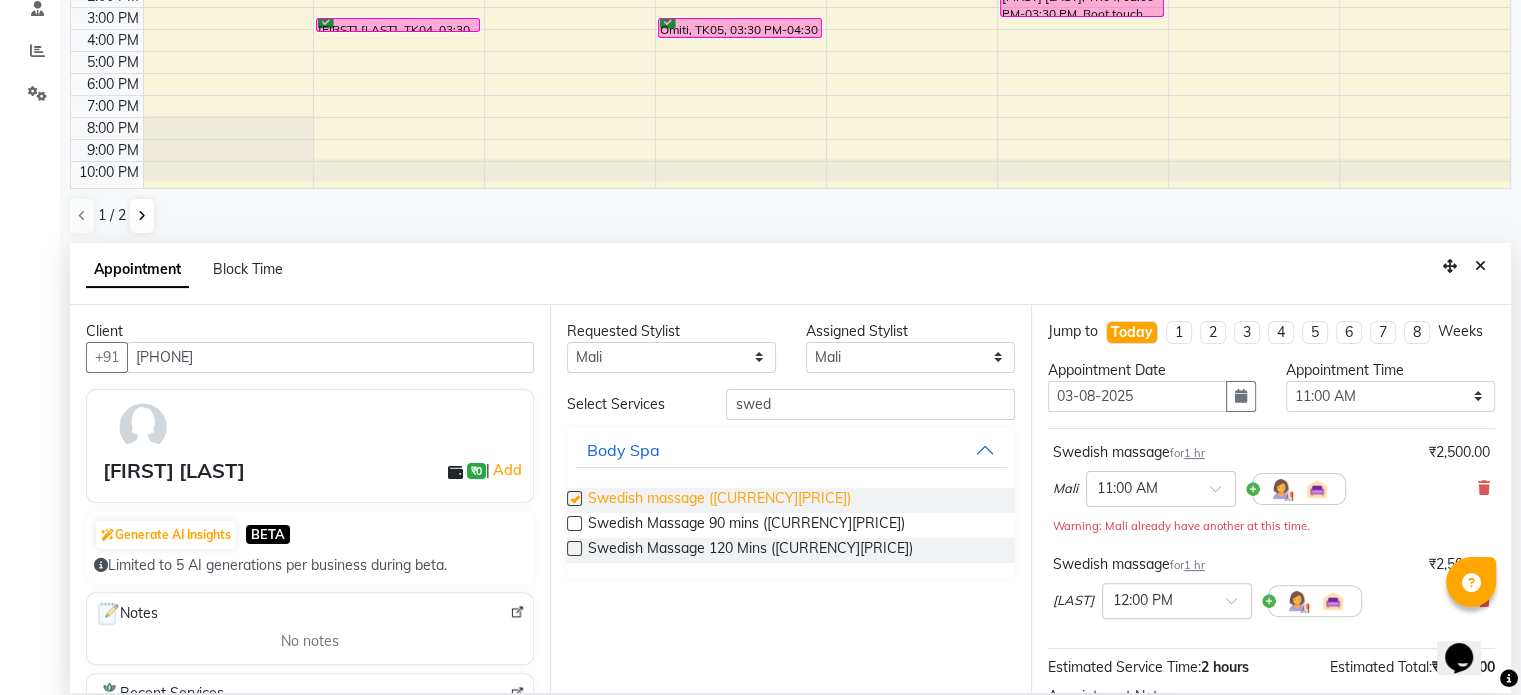 checkbox on "false" 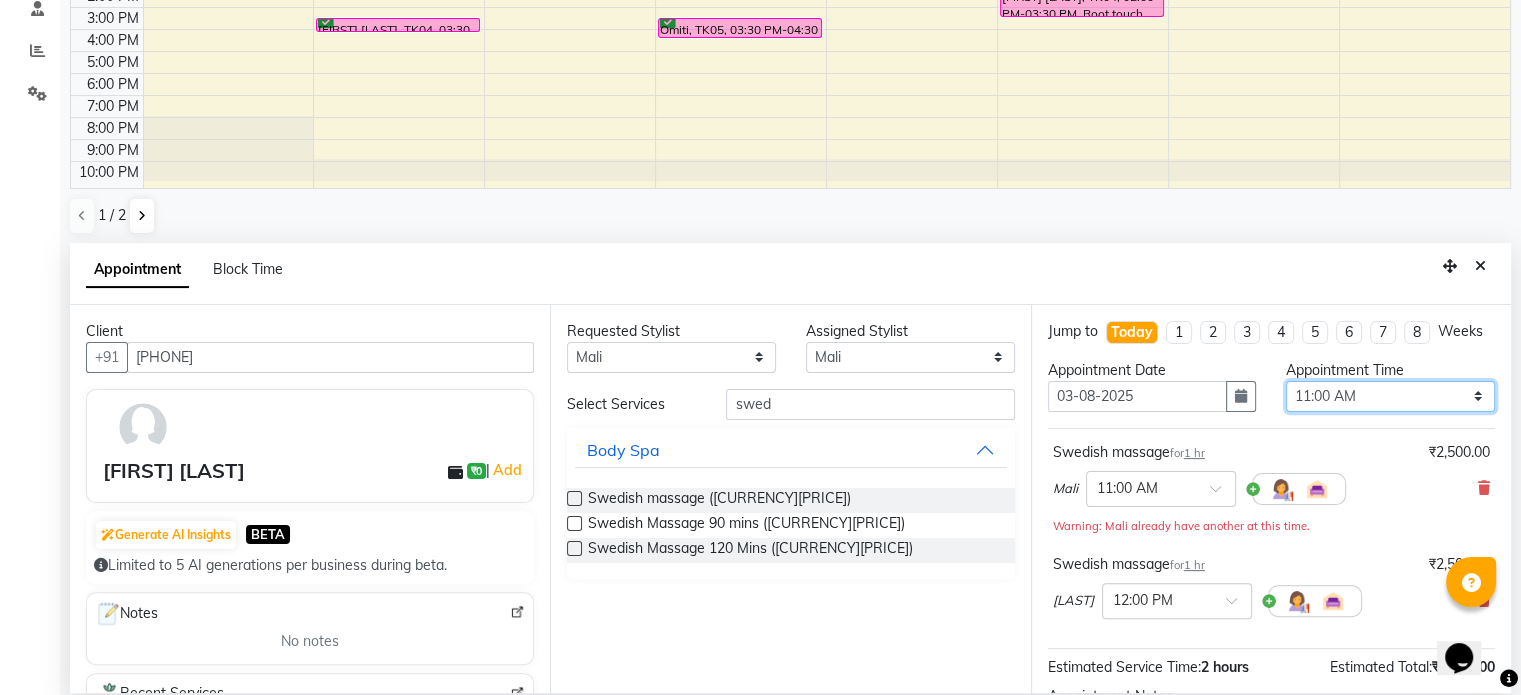 click on "Select 11:00 AM 11:15 AM 11:30 AM 11:45 AM 12:00 PM 12:15 PM 12:30 PM 12:45 PM 01:00 PM 01:15 PM 01:30 PM 01:45 PM 02:00 PM 02:15 PM 02:30 PM 02:45 PM 03:00 PM 03:15 PM 03:30 PM 03:45 PM 04:00 PM 04:15 PM 04:30 PM 04:45 PM 05:00 PM 05:15 PM 05:30 PM 05:45 PM 06:00 PM 06:15 PM 06:30 PM 06:45 PM 07:00 PM 07:15 PM 07:30 PM 07:45 PM 08:00 PM 08:15 PM 08:30 PM 08:45 PM 09:00 PM 09:15 PM 09:30 PM 09:45 PM 10:00 PM" at bounding box center (1390, 396) 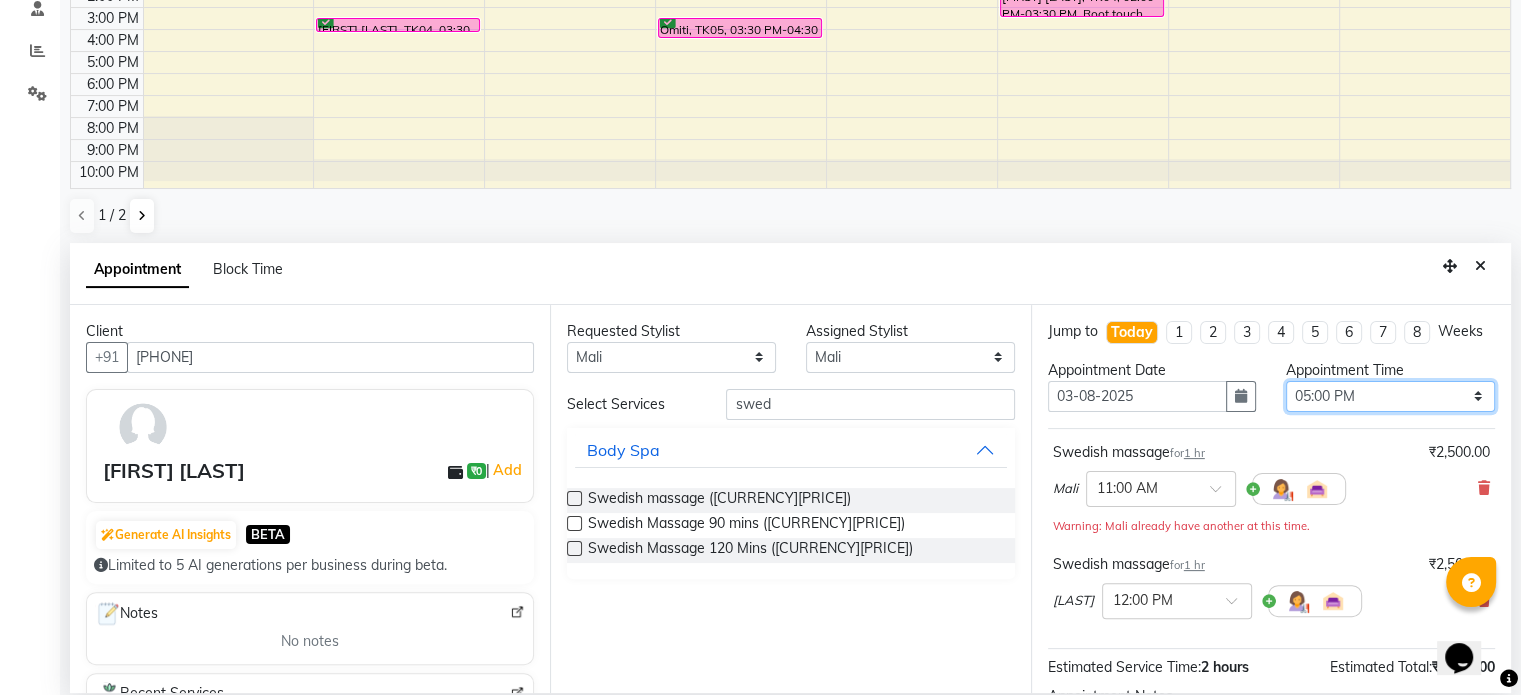 click on "Select 11:00 AM 11:15 AM 11:30 AM 11:45 AM 12:00 PM 12:15 PM 12:30 PM 12:45 PM 01:00 PM 01:15 PM 01:30 PM 01:45 PM 02:00 PM 02:15 PM 02:30 PM 02:45 PM 03:00 PM 03:15 PM 03:30 PM 03:45 PM 04:00 PM 04:15 PM 04:30 PM 04:45 PM 05:00 PM 05:15 PM 05:30 PM 05:45 PM 06:00 PM 06:15 PM 06:30 PM 06:45 PM 07:00 PM 07:15 PM 07:30 PM 07:45 PM 08:00 PM 08:15 PM 08:30 PM 08:45 PM 09:00 PM 09:15 PM 09:30 PM 09:45 PM 10:00 PM" at bounding box center (1390, 396) 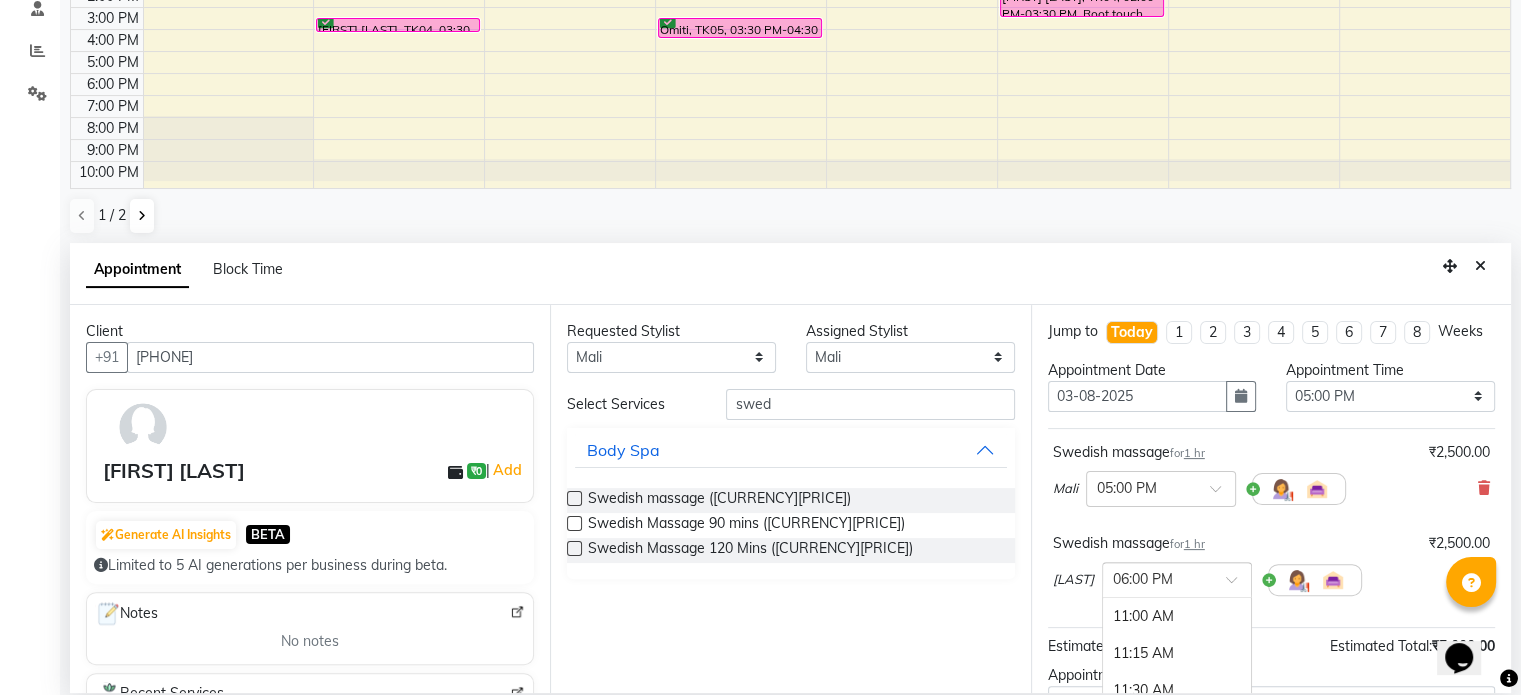 click at bounding box center (1157, 578) 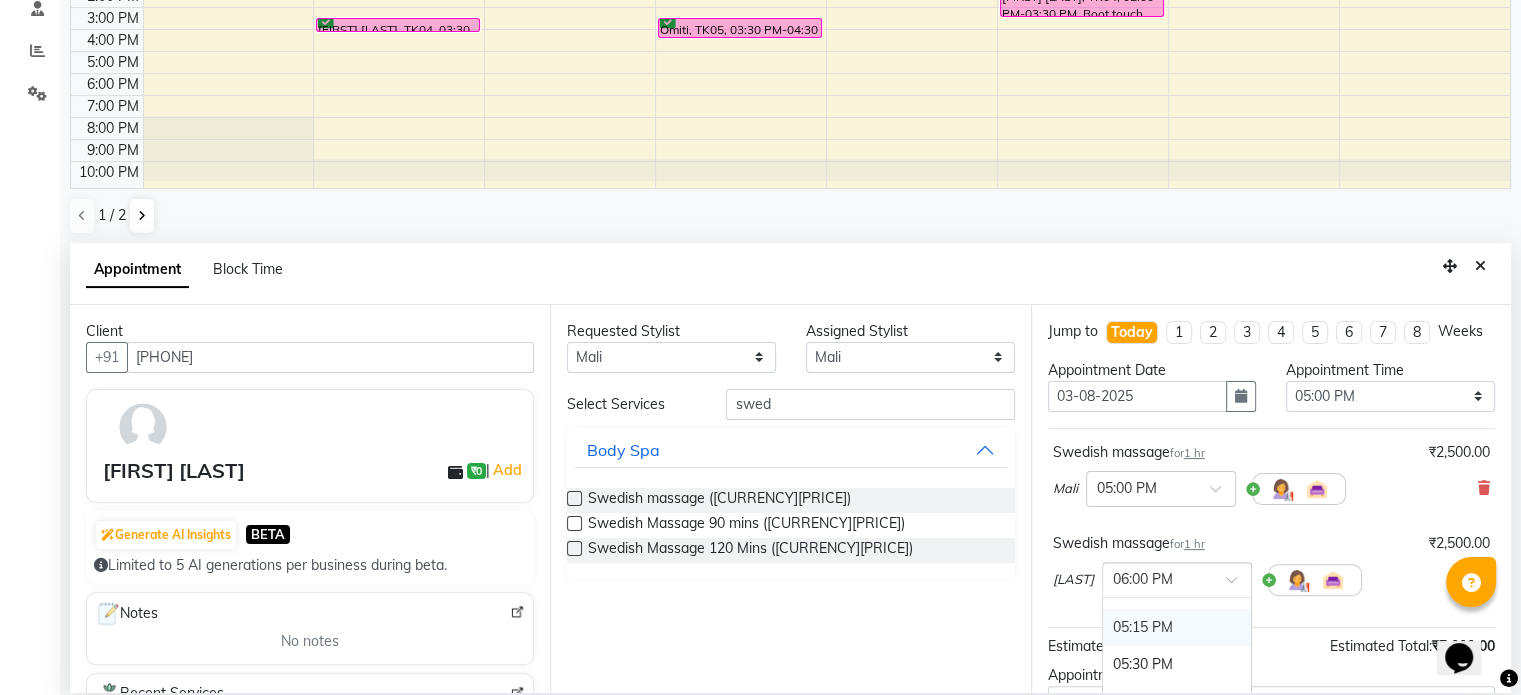 scroll, scrollTop: 882, scrollLeft: 0, axis: vertical 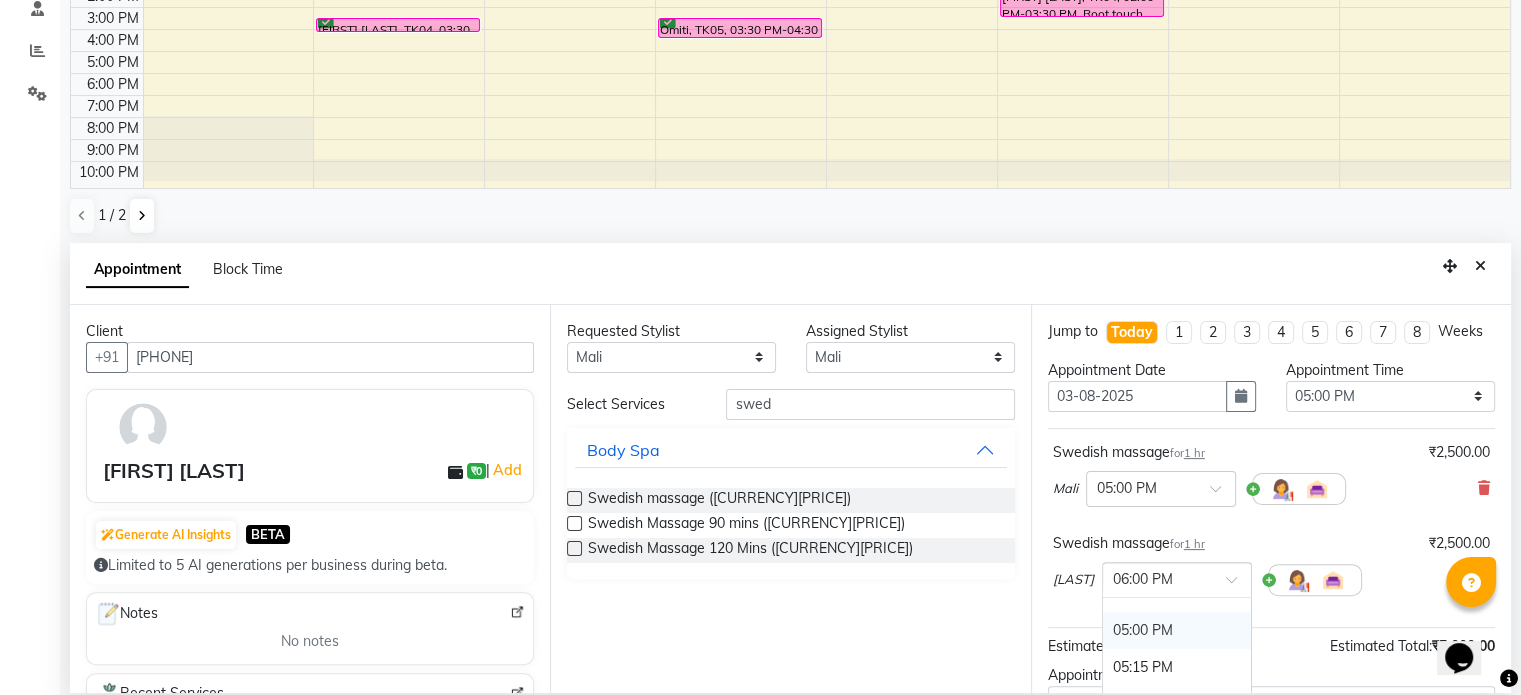 click on "05:00 PM" at bounding box center (1177, 630) 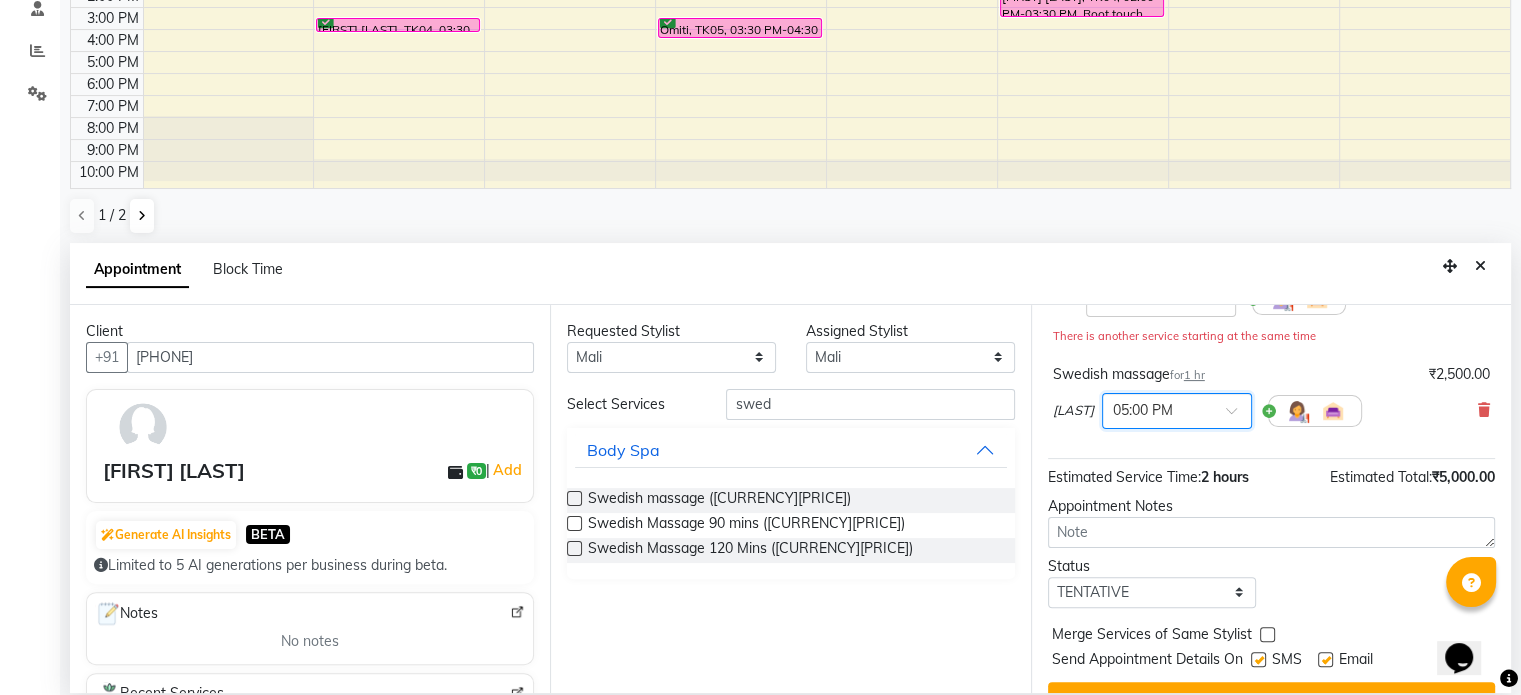 scroll, scrollTop: 200, scrollLeft: 0, axis: vertical 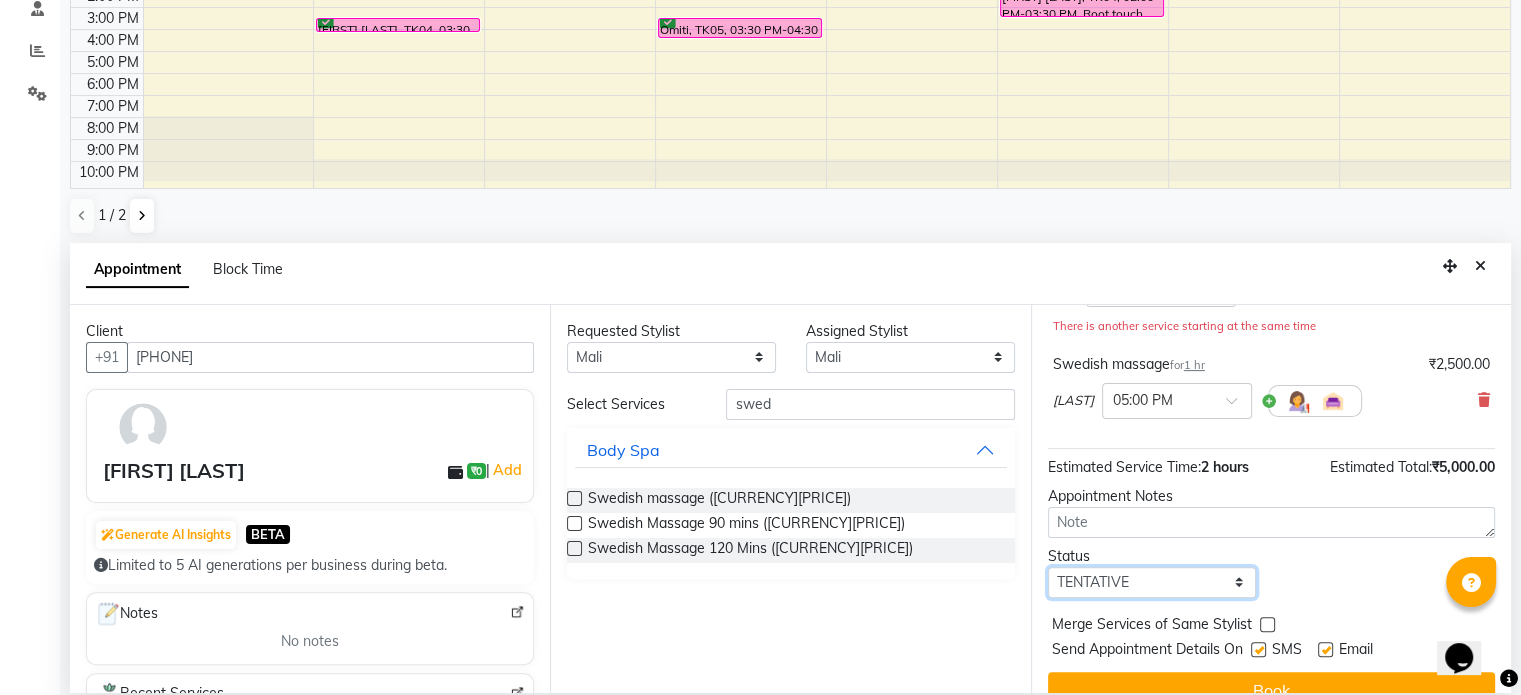 click on "Select TENTATIVE CONFIRM CHECK-IN UPCOMING" at bounding box center [1152, 582] 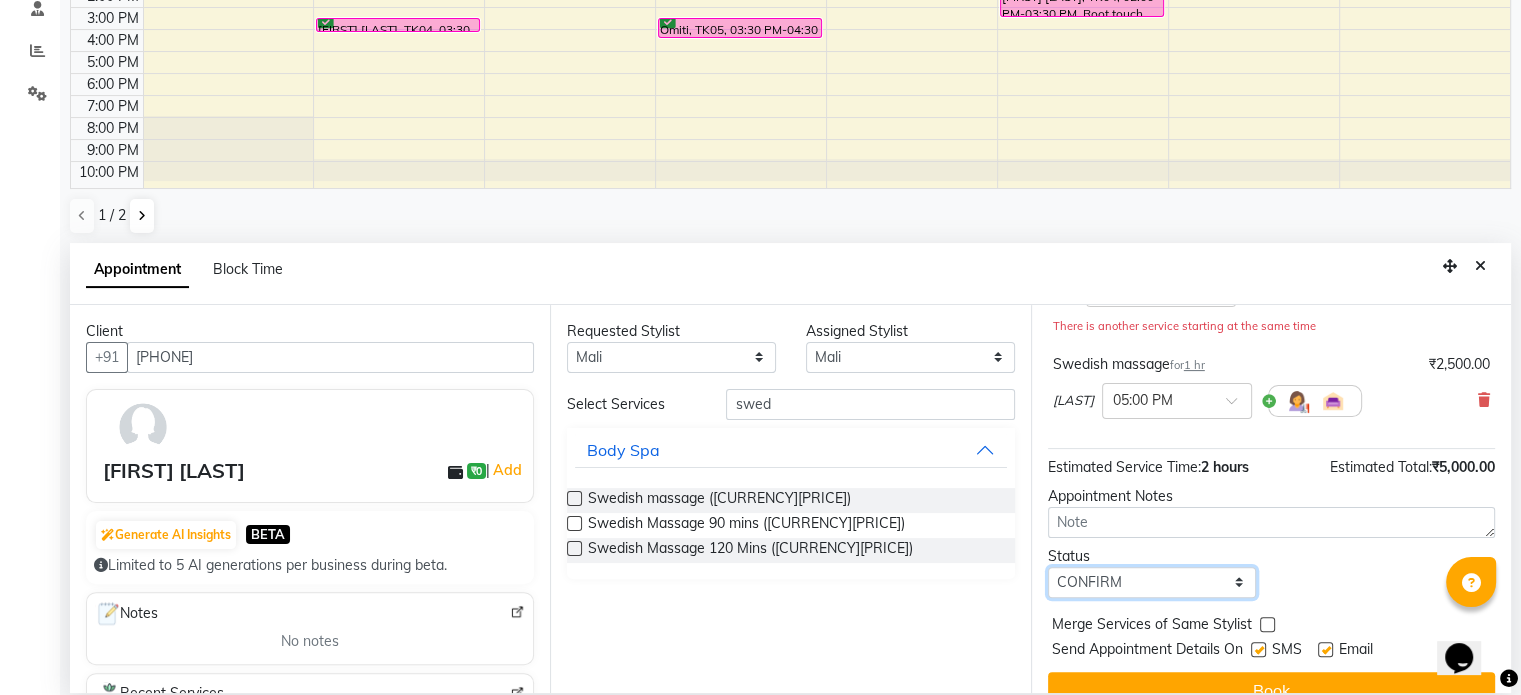 click on "Select TENTATIVE CONFIRM CHECK-IN UPCOMING" at bounding box center [1152, 582] 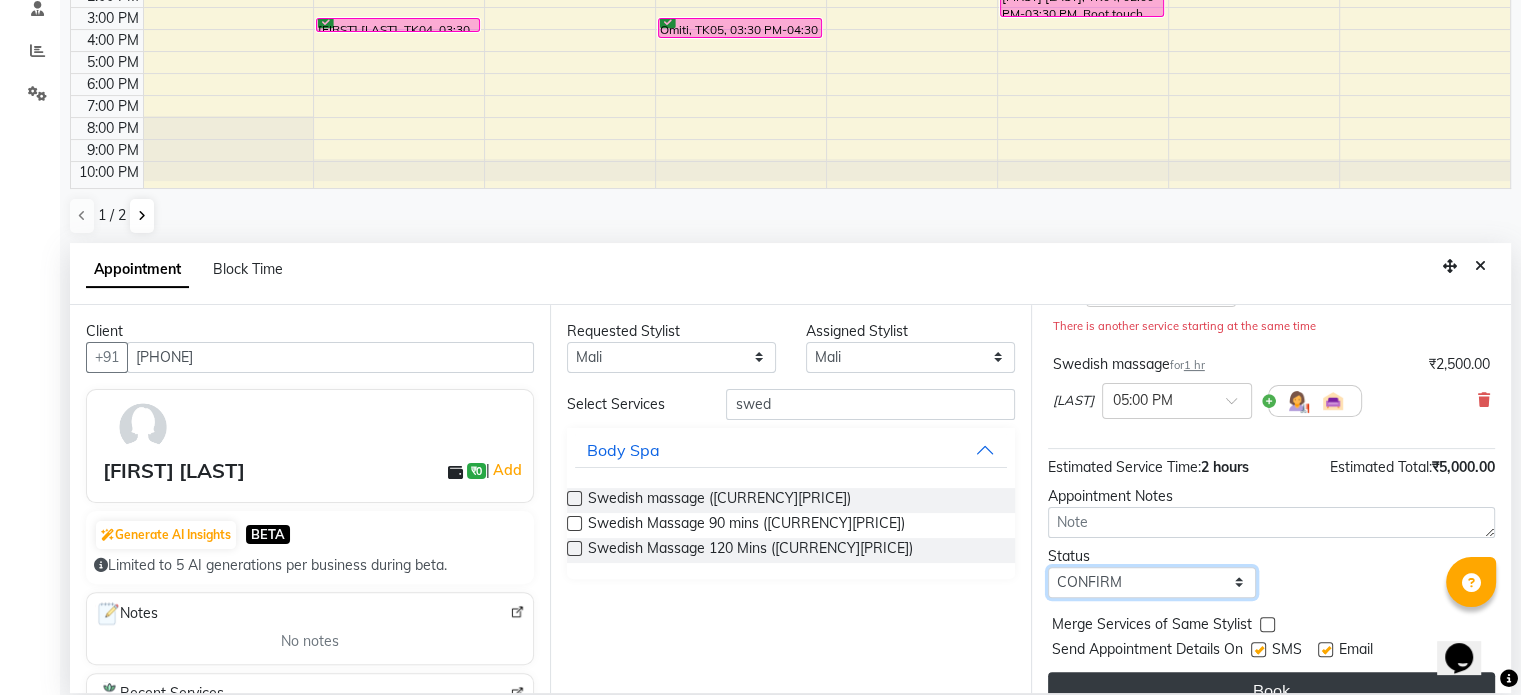 scroll, scrollTop: 249, scrollLeft: 0, axis: vertical 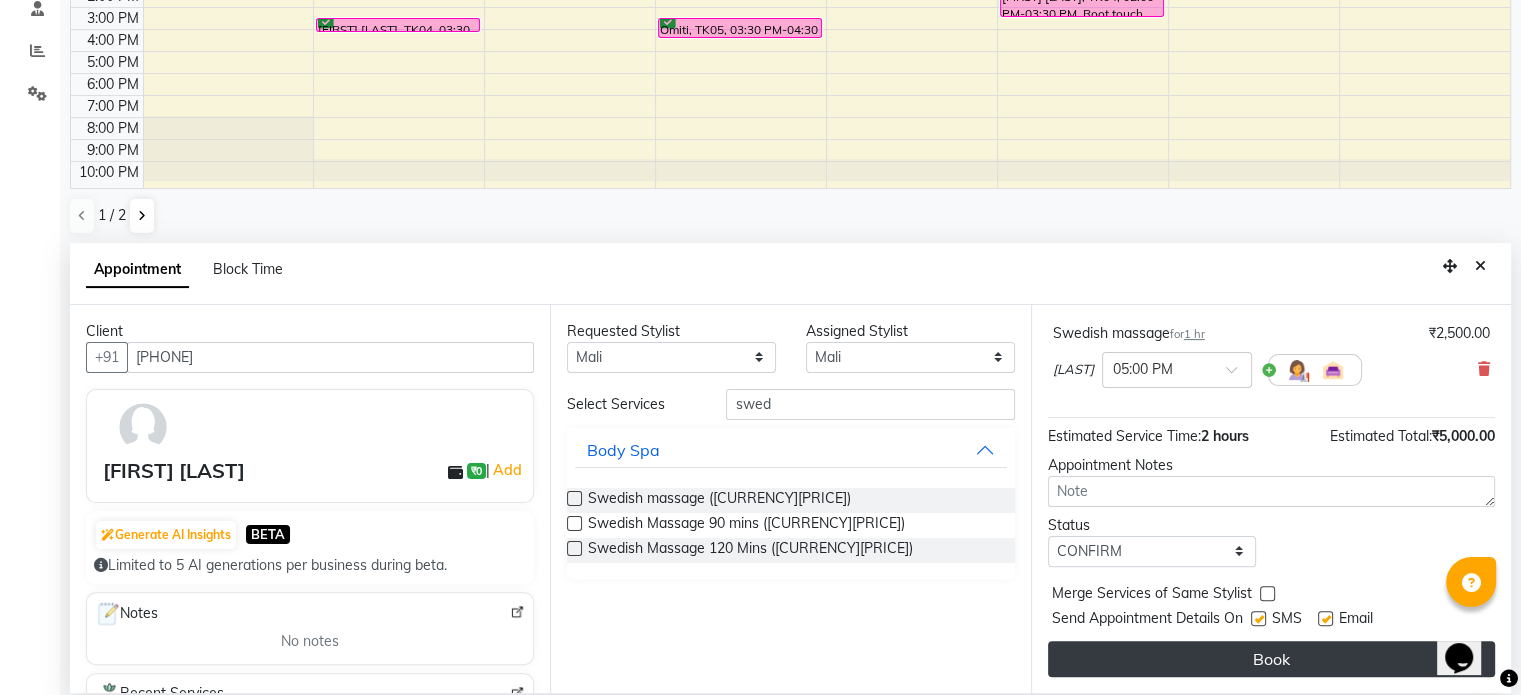 click on "Book" at bounding box center [1271, 659] 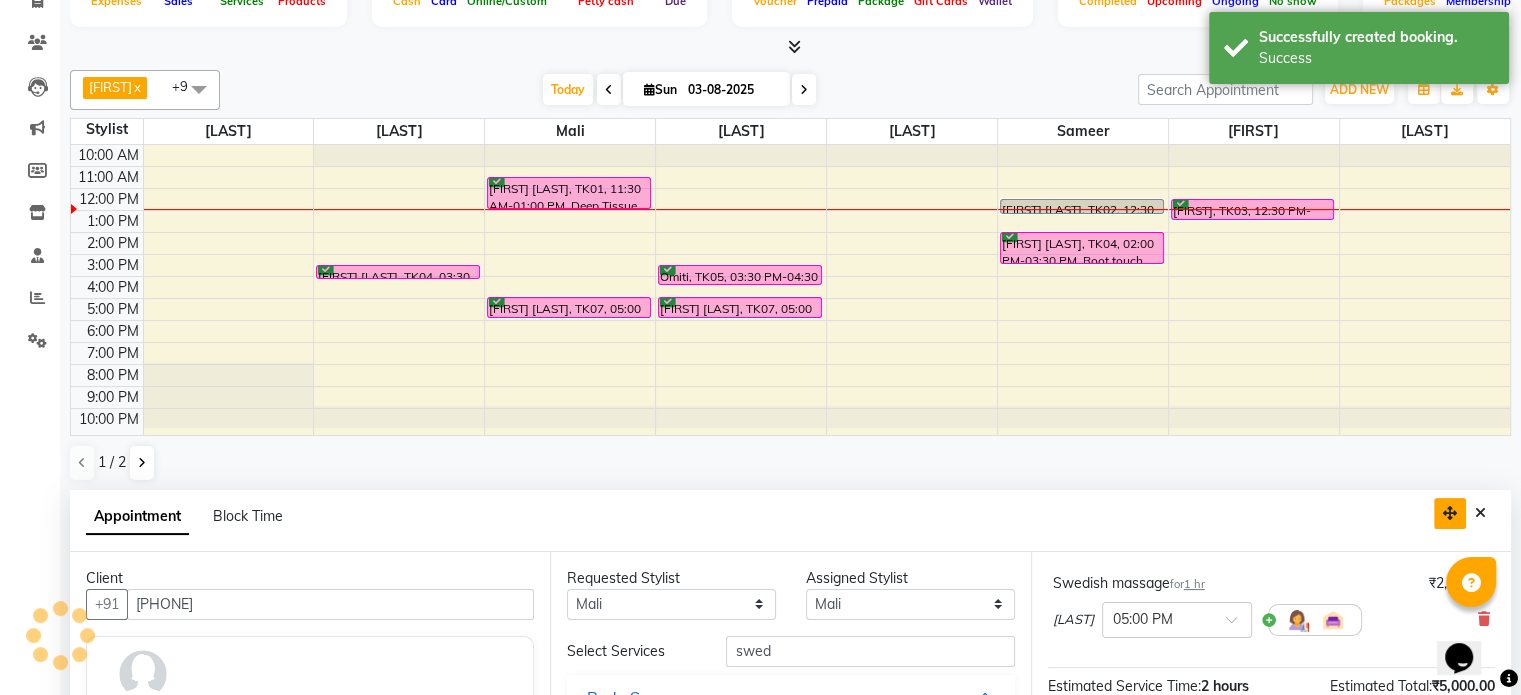 scroll, scrollTop: 200, scrollLeft: 0, axis: vertical 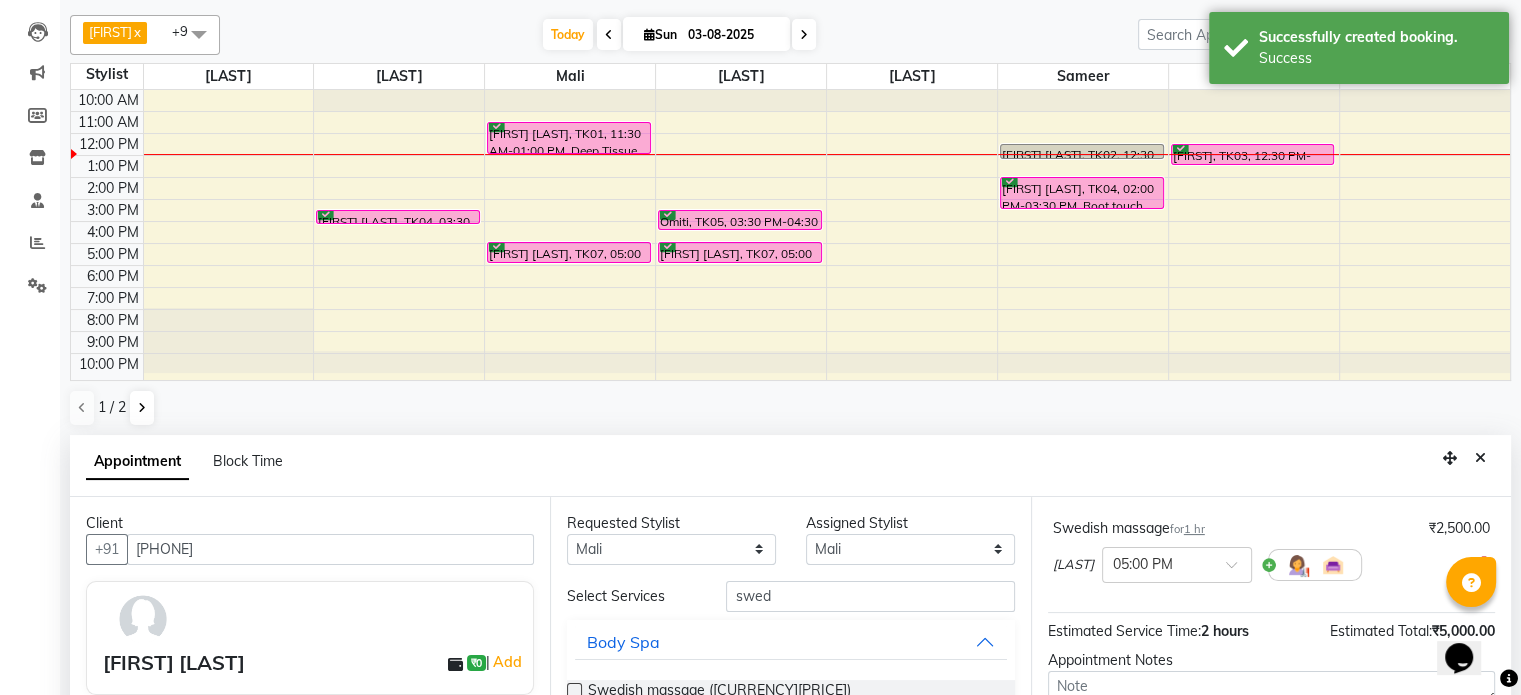 click at bounding box center (1480, 458) 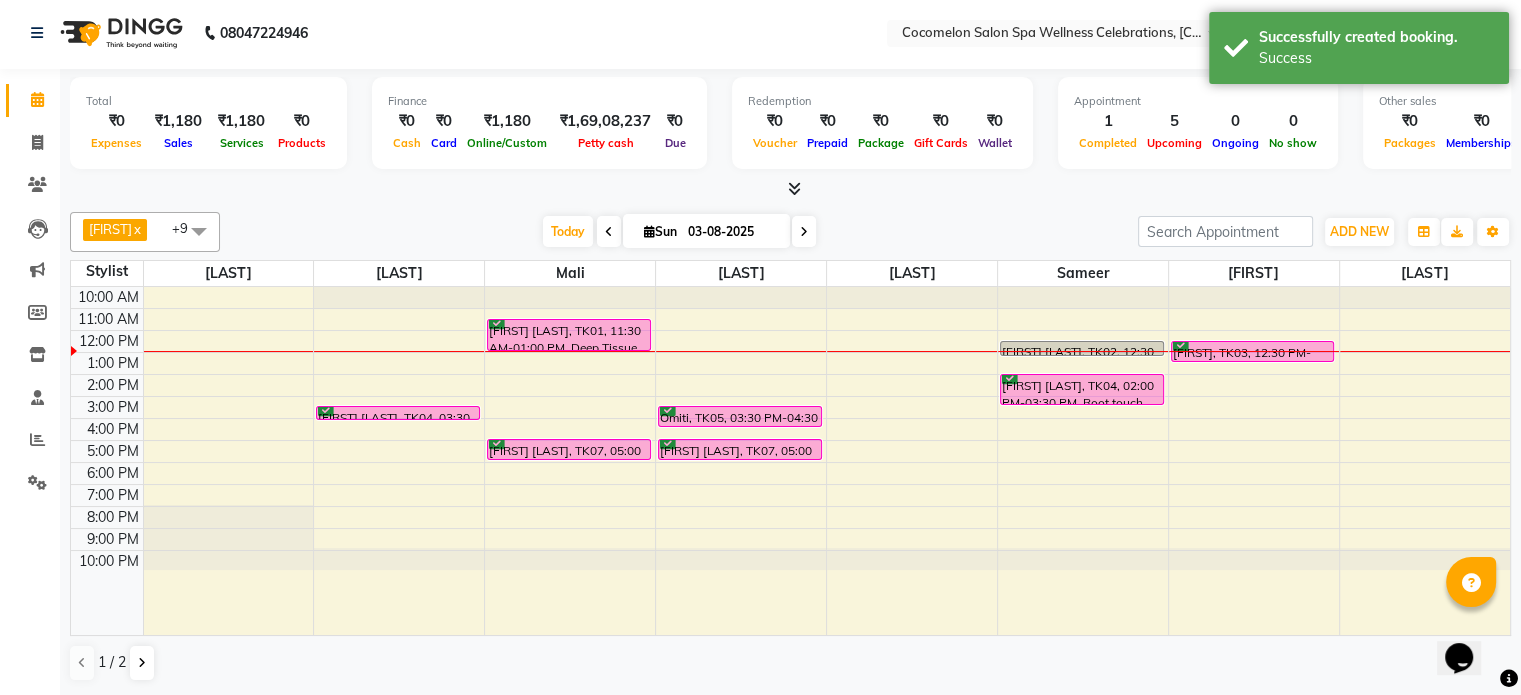scroll, scrollTop: 0, scrollLeft: 0, axis: both 